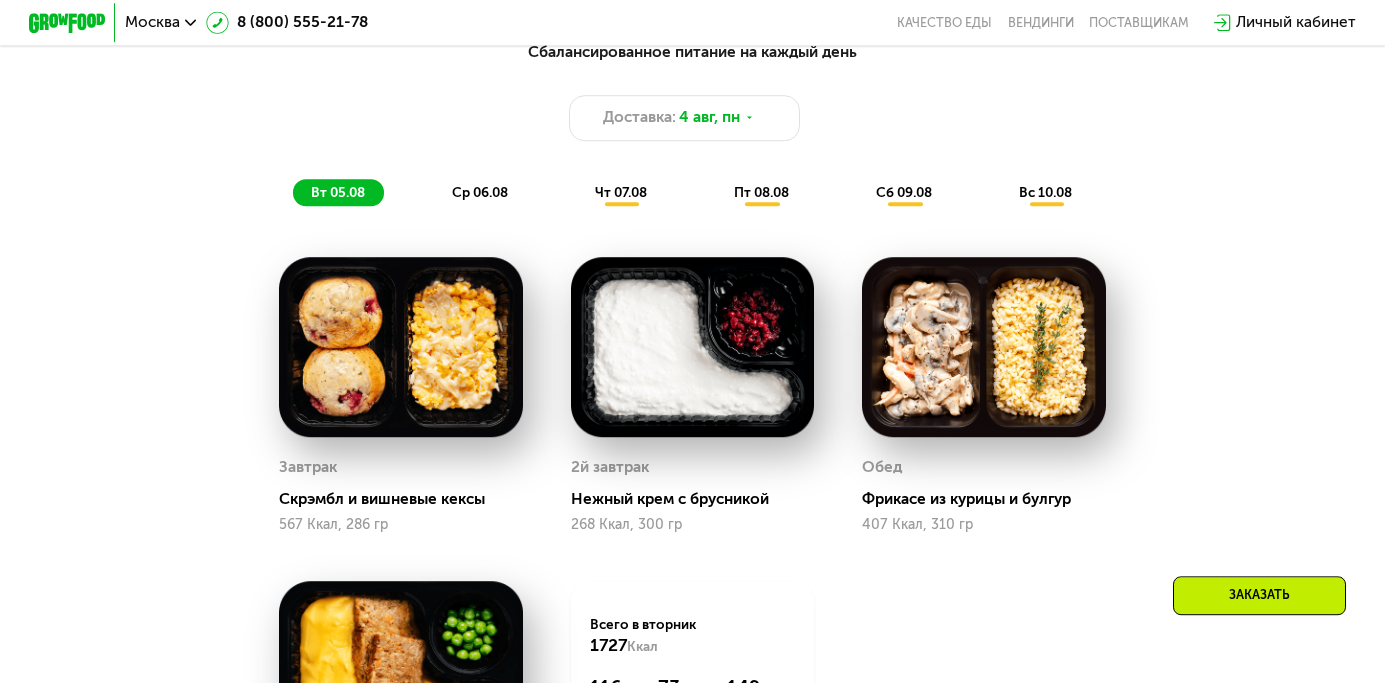scroll, scrollTop: 976, scrollLeft: 0, axis: vertical 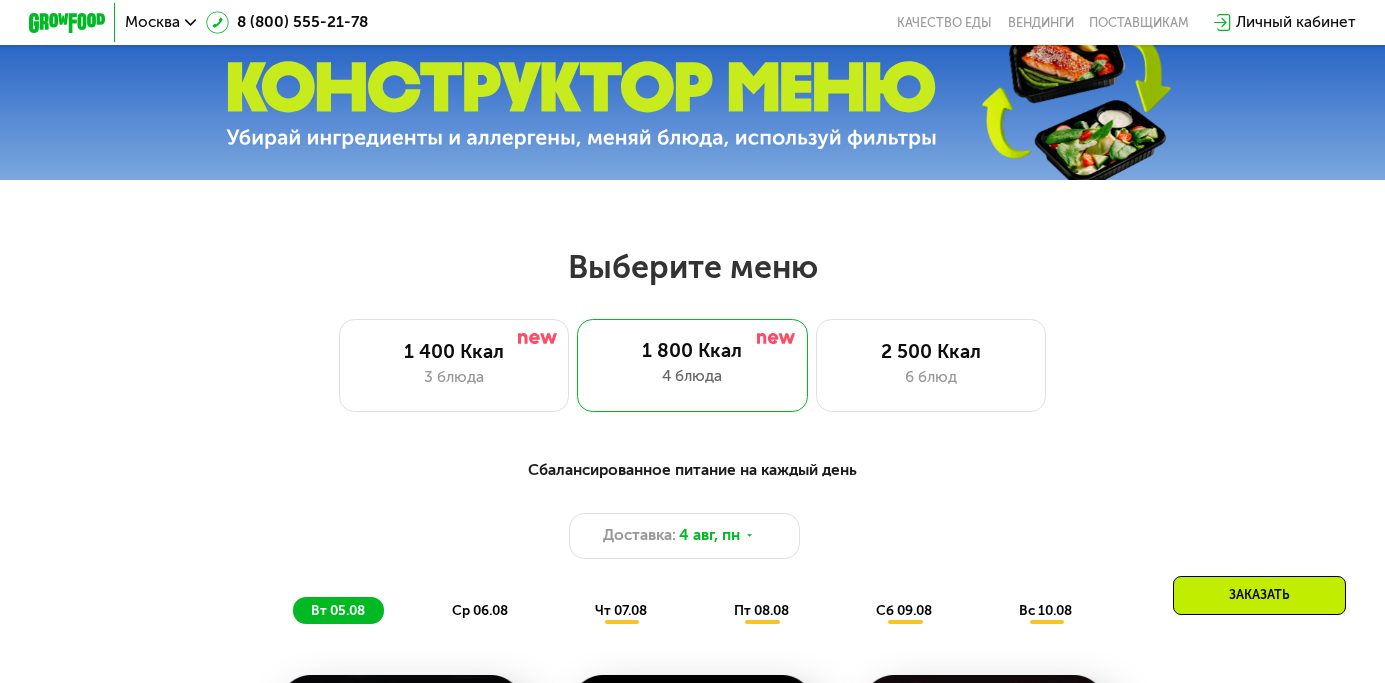 click at bounding box center [581, 105] 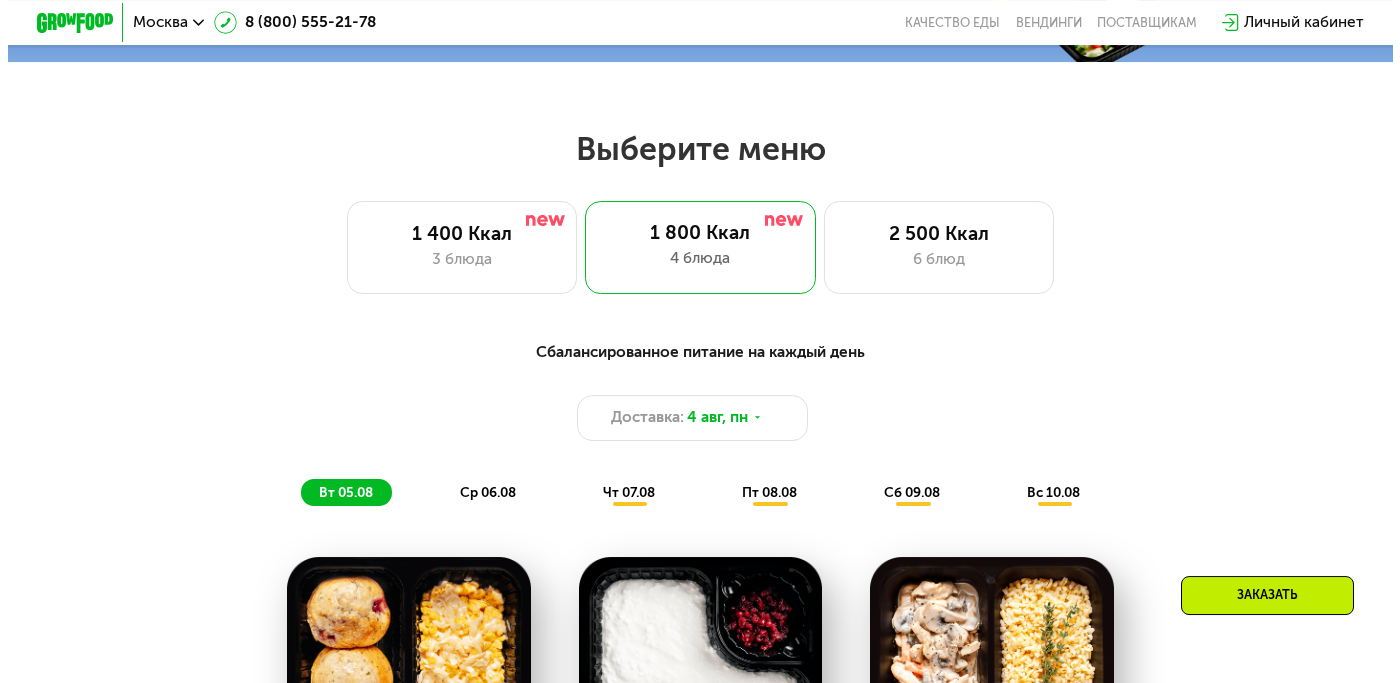 scroll, scrollTop: 816, scrollLeft: 0, axis: vertical 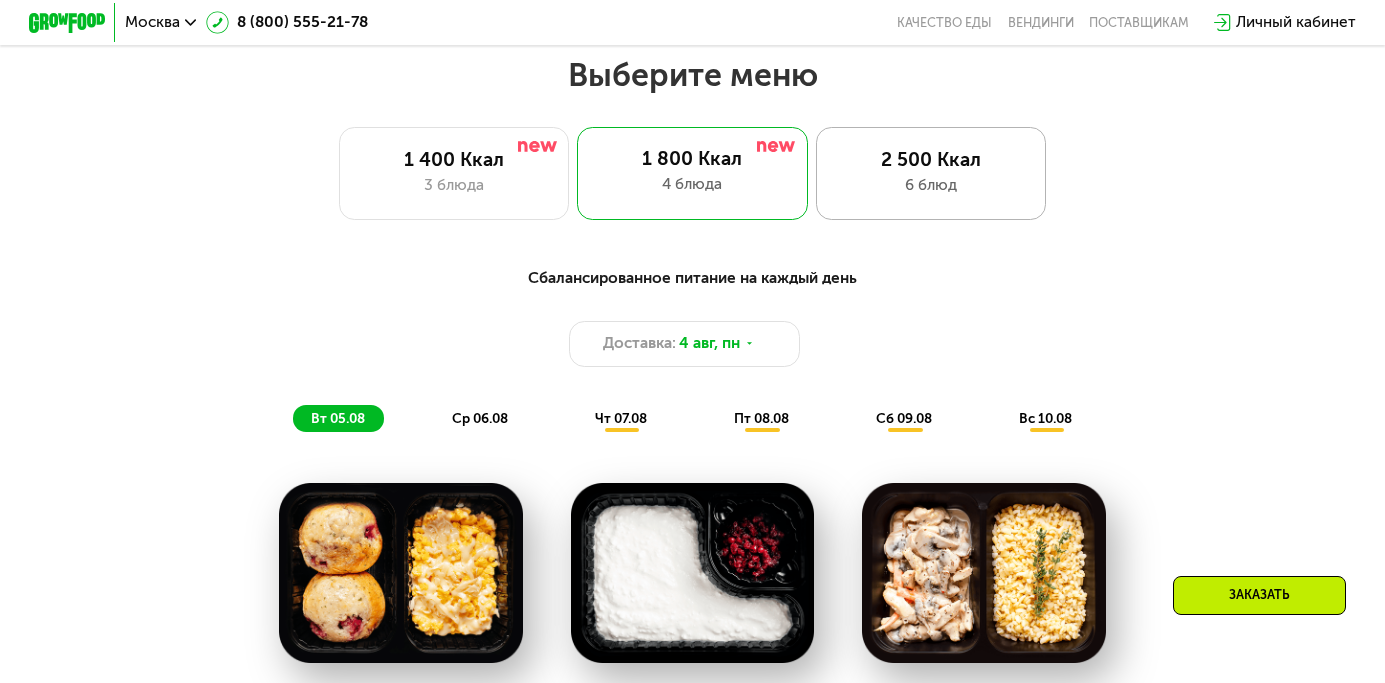 click on "6 блюд" at bounding box center [931, 185] 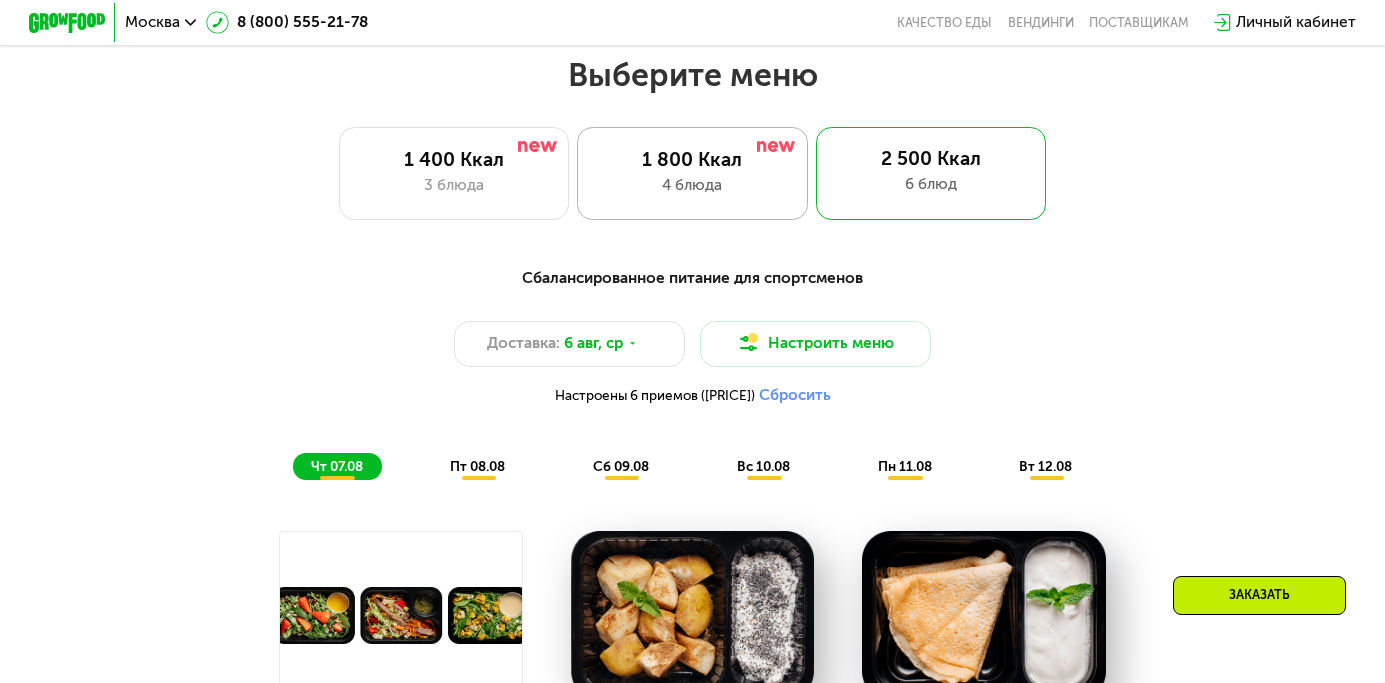 click on "1 800 Ккал 4 блюда" 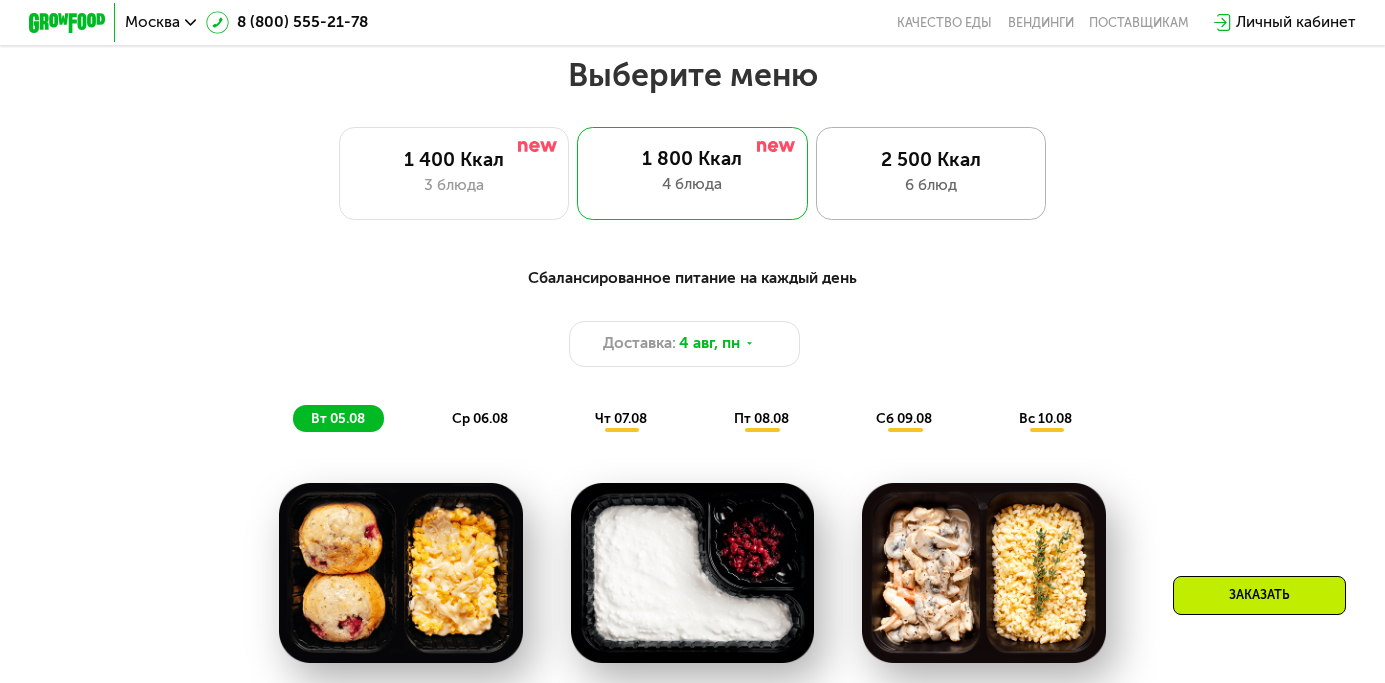 click on "6 блюд" at bounding box center (931, 185) 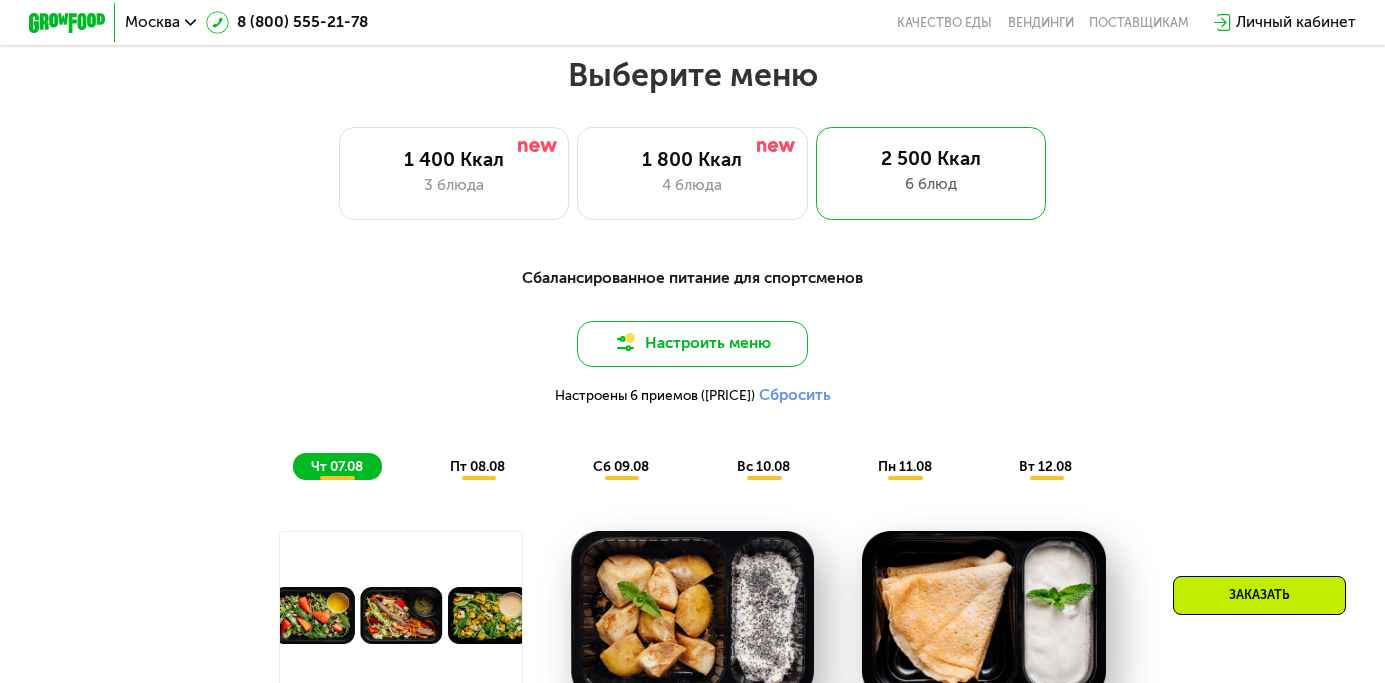 click on "Настроить меню" at bounding box center [692, 344] 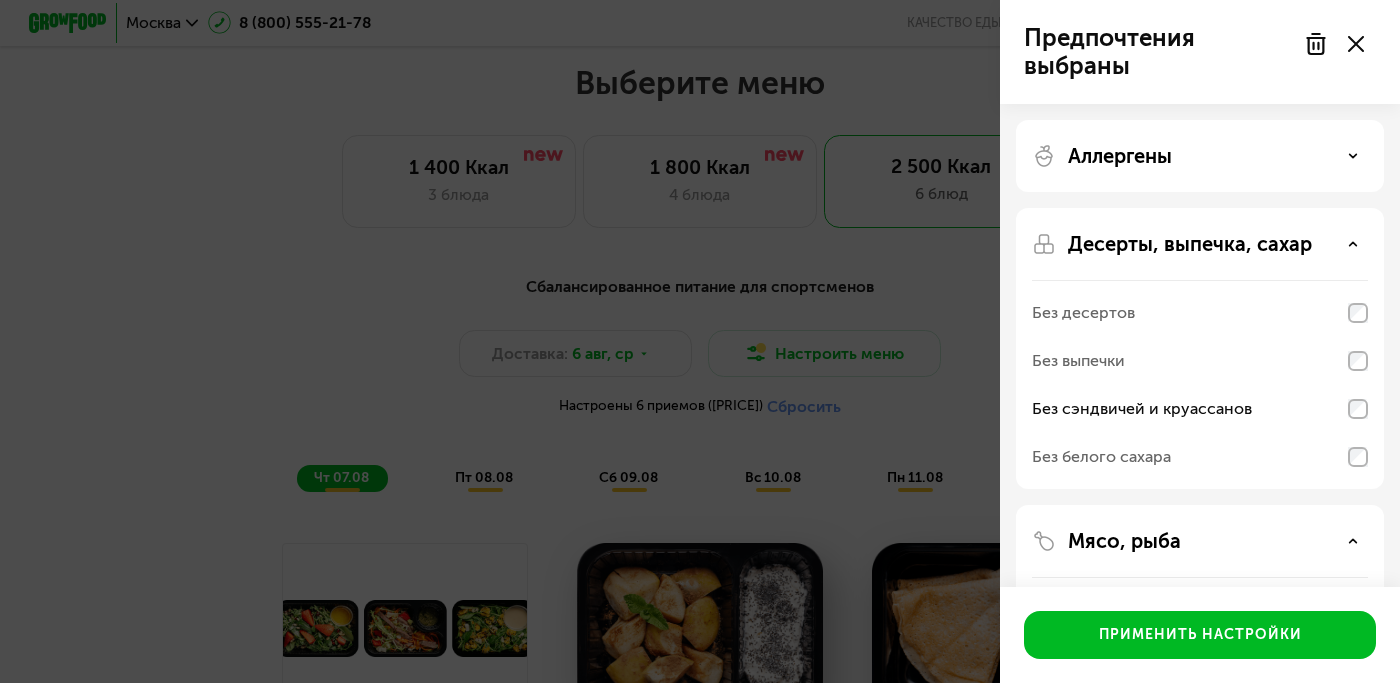 click on "Предпочтения выбраны Аллергены Десерты, выпечка, сахар Без десертов Без выпечки Без сэндвичей и круассанов Без белого сахара Мясо, рыба Нет ограничений Без свинины и ветчины Без красного мяса Без рыбы Без мяса и птицы Овощи, лук, чеснок Гарниры, каши Без нута Без булгура Без кускуса Без гречки Без молочных каш  Применить настройки" 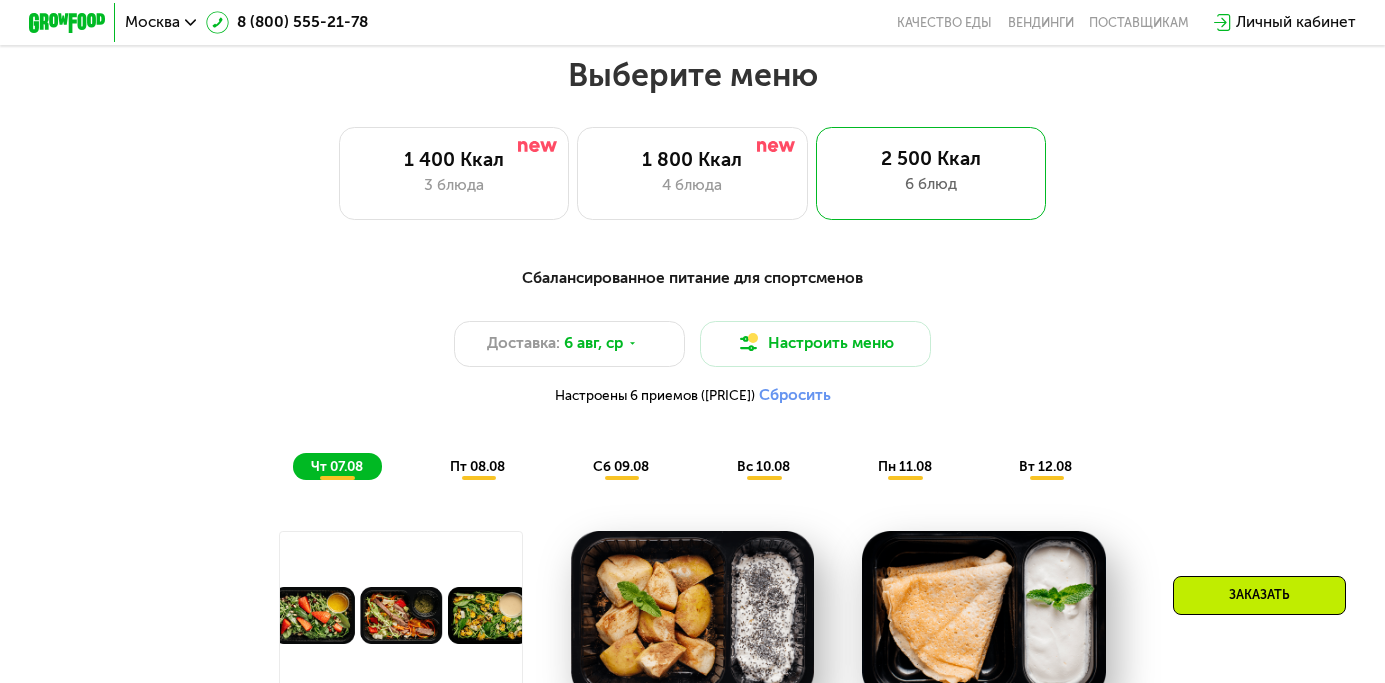 click on "Сбросить" at bounding box center [795, 395] 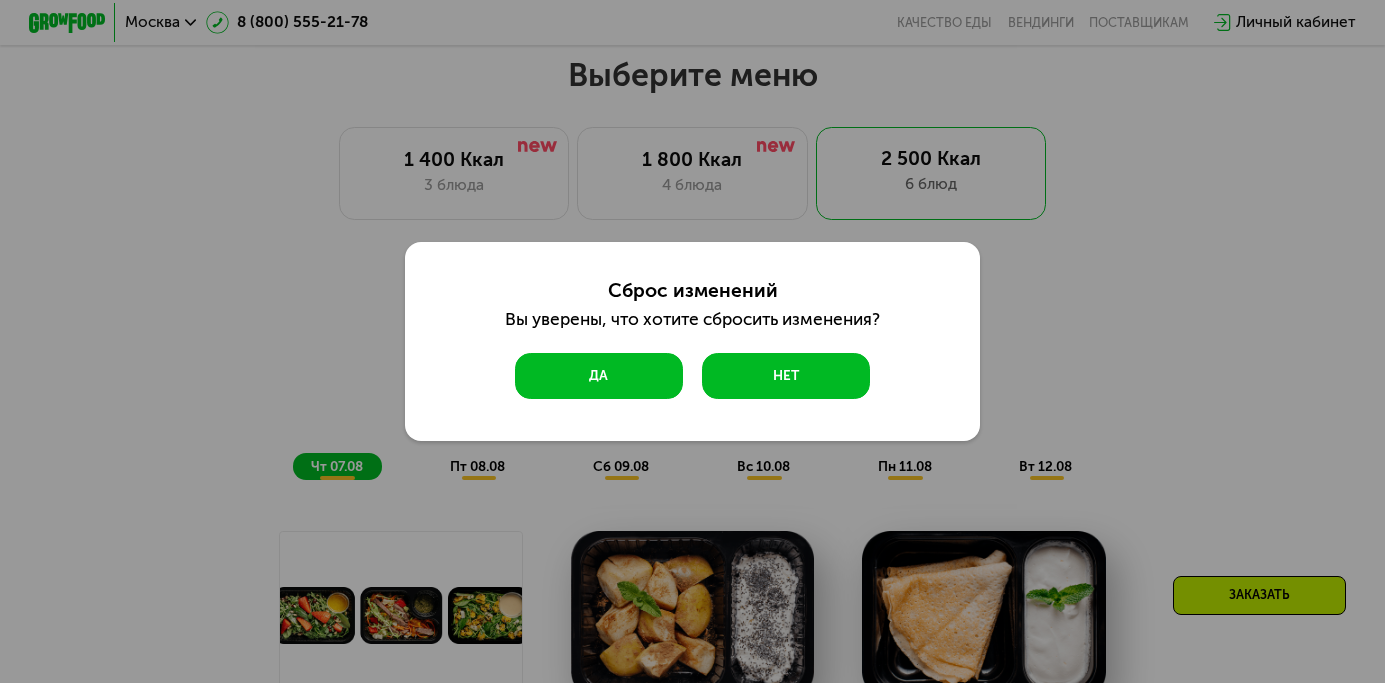 click on "Да" at bounding box center [599, 376] 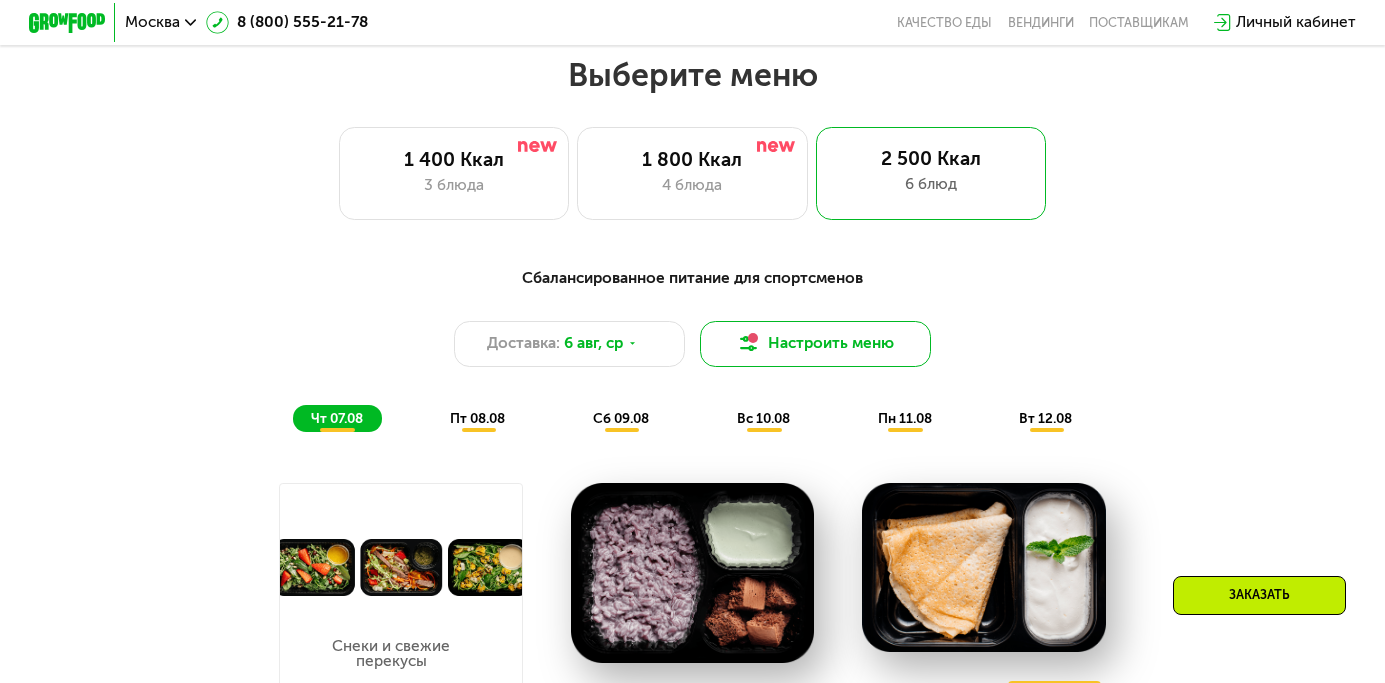 click on "Настроить меню" at bounding box center [815, 344] 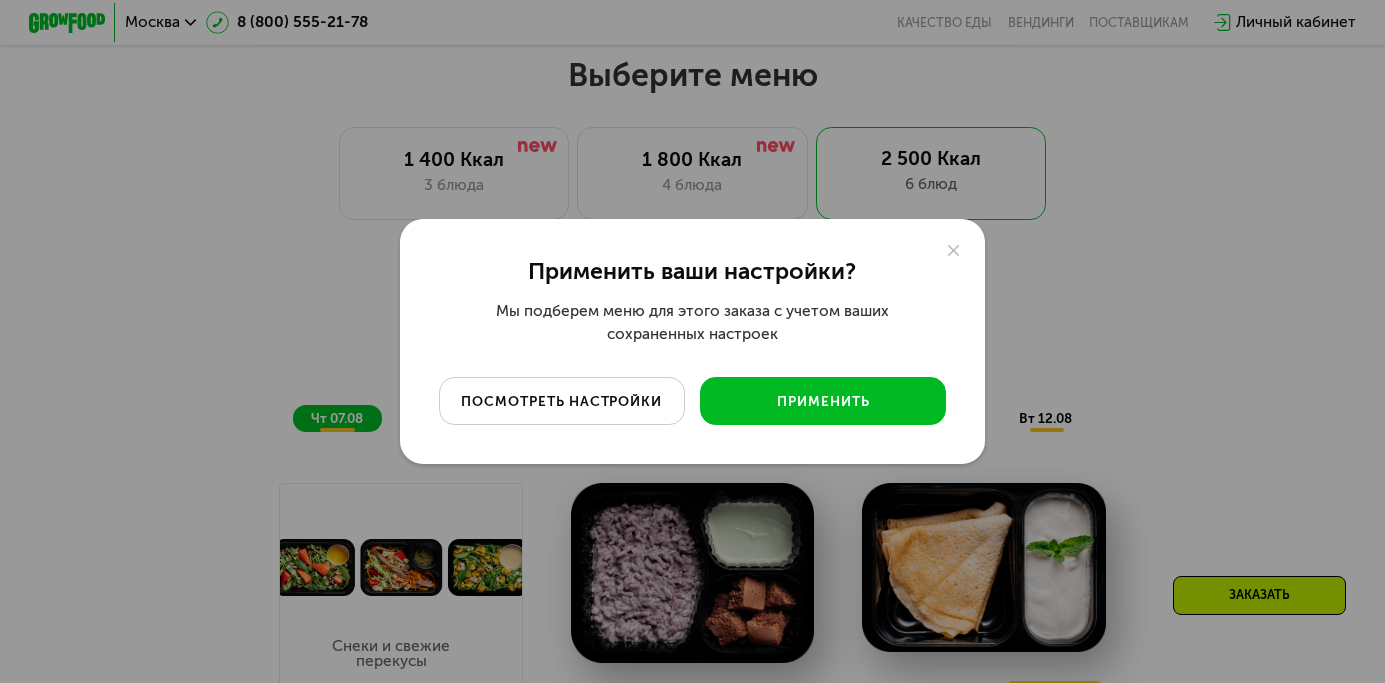 click on "посмотреть настройки" at bounding box center (561, 401) 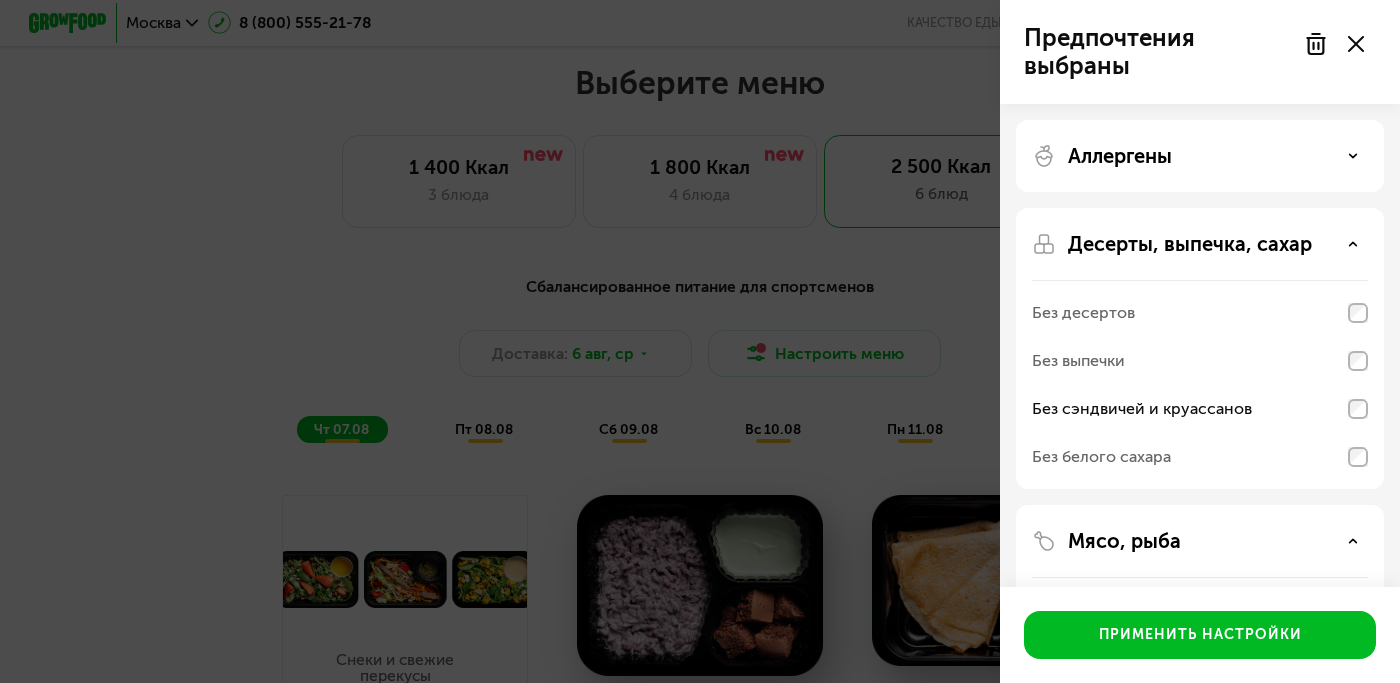 click on "Аллергены" at bounding box center (1200, 156) 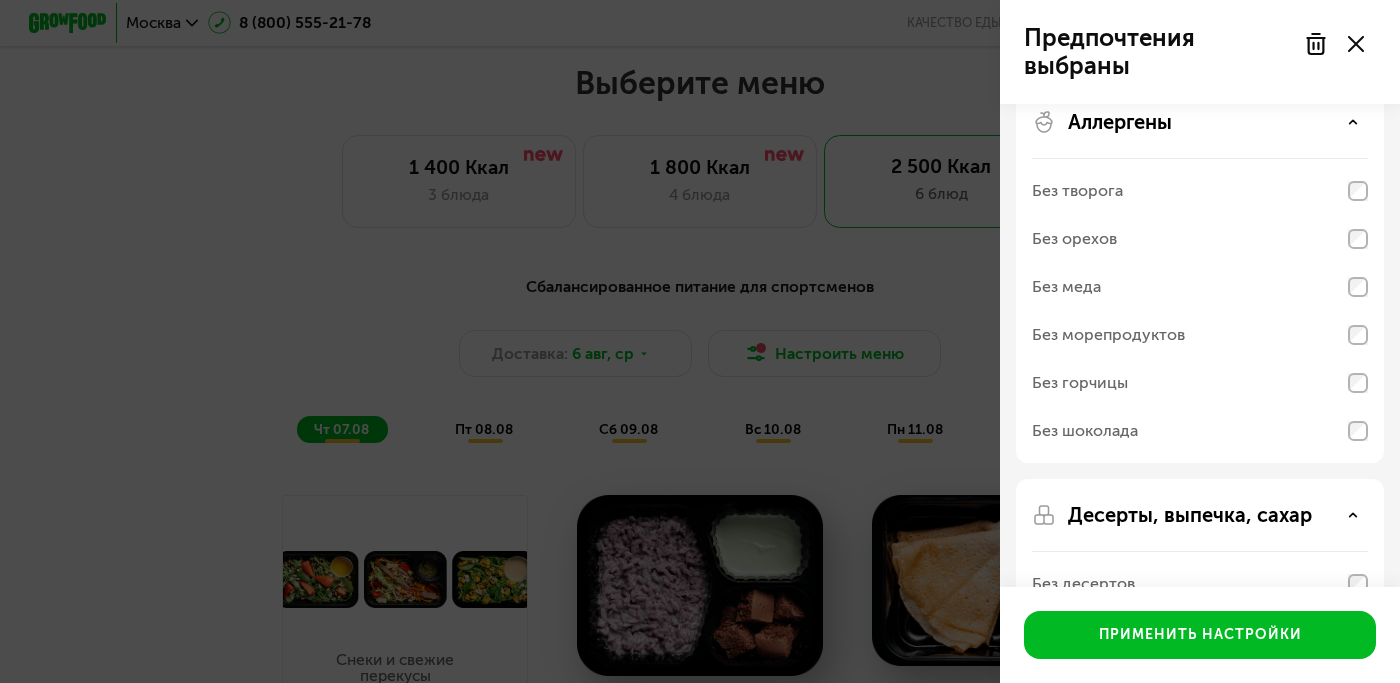 scroll, scrollTop: 0, scrollLeft: 0, axis: both 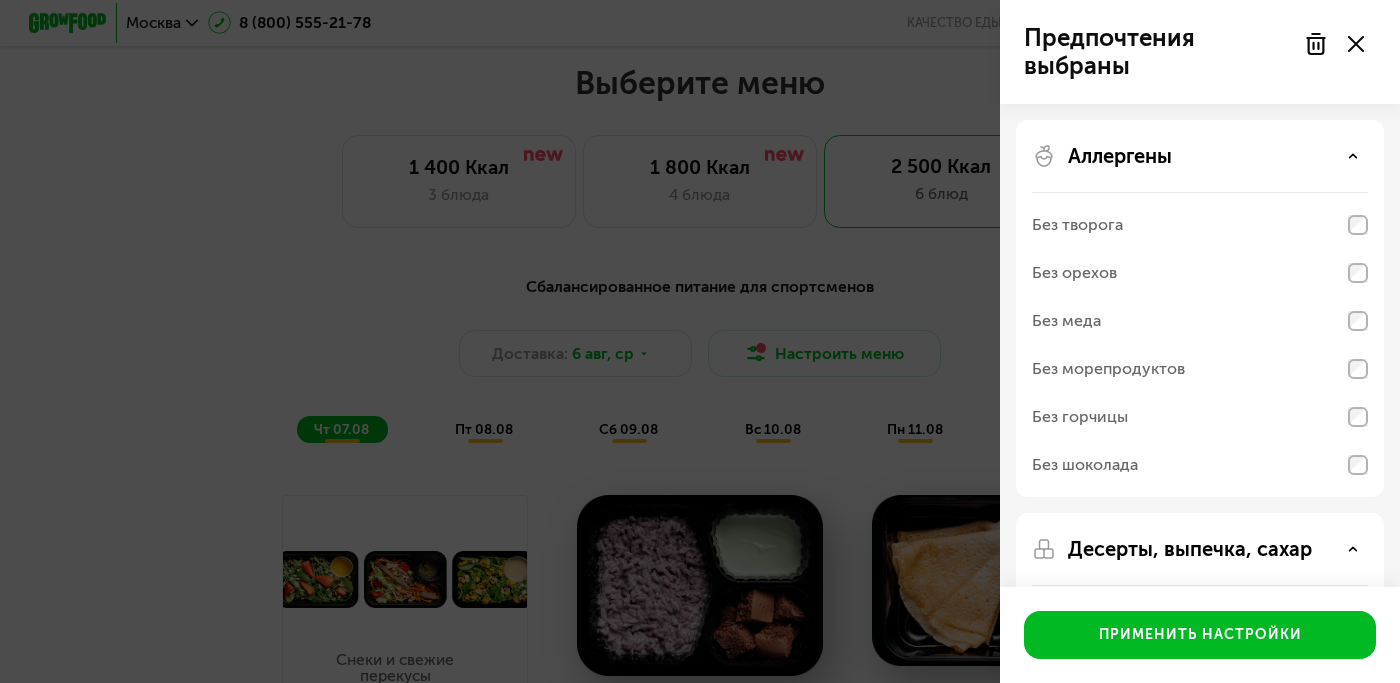 click on "Аллергены" at bounding box center (1200, 156) 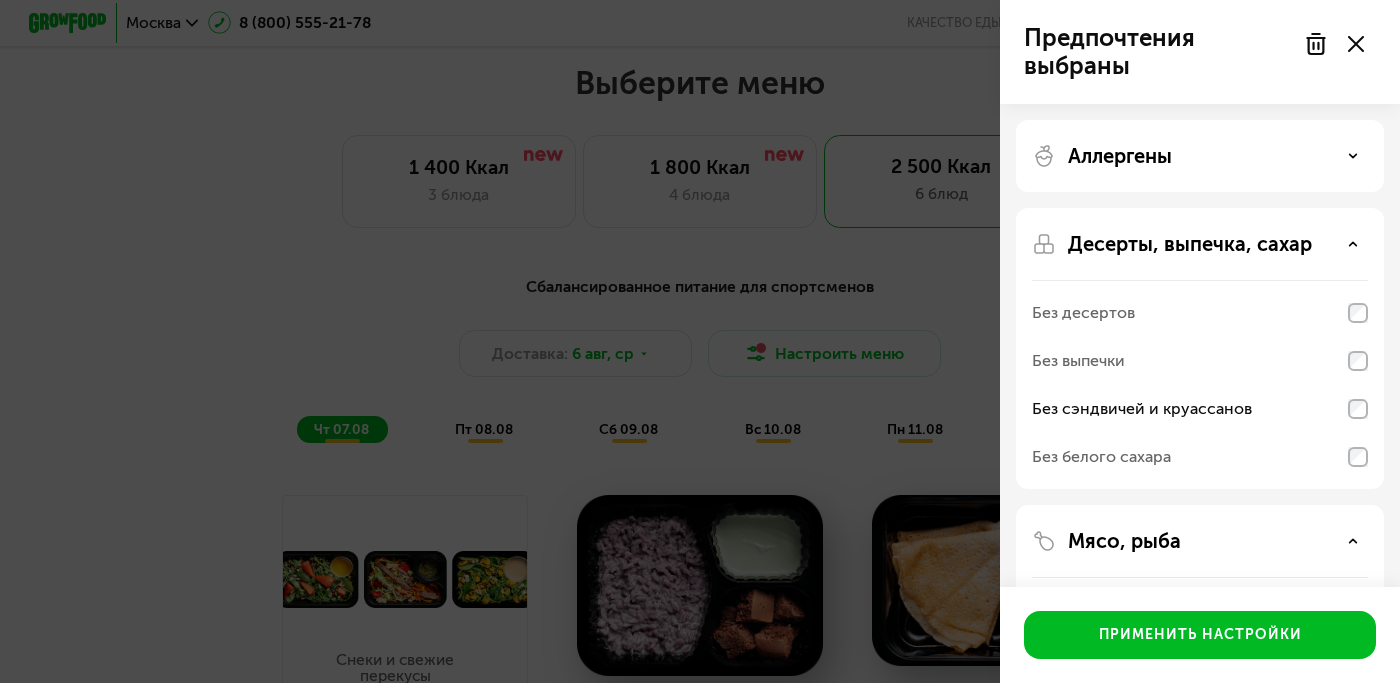 click on "Десерты, выпечка, сахар" at bounding box center [1200, 244] 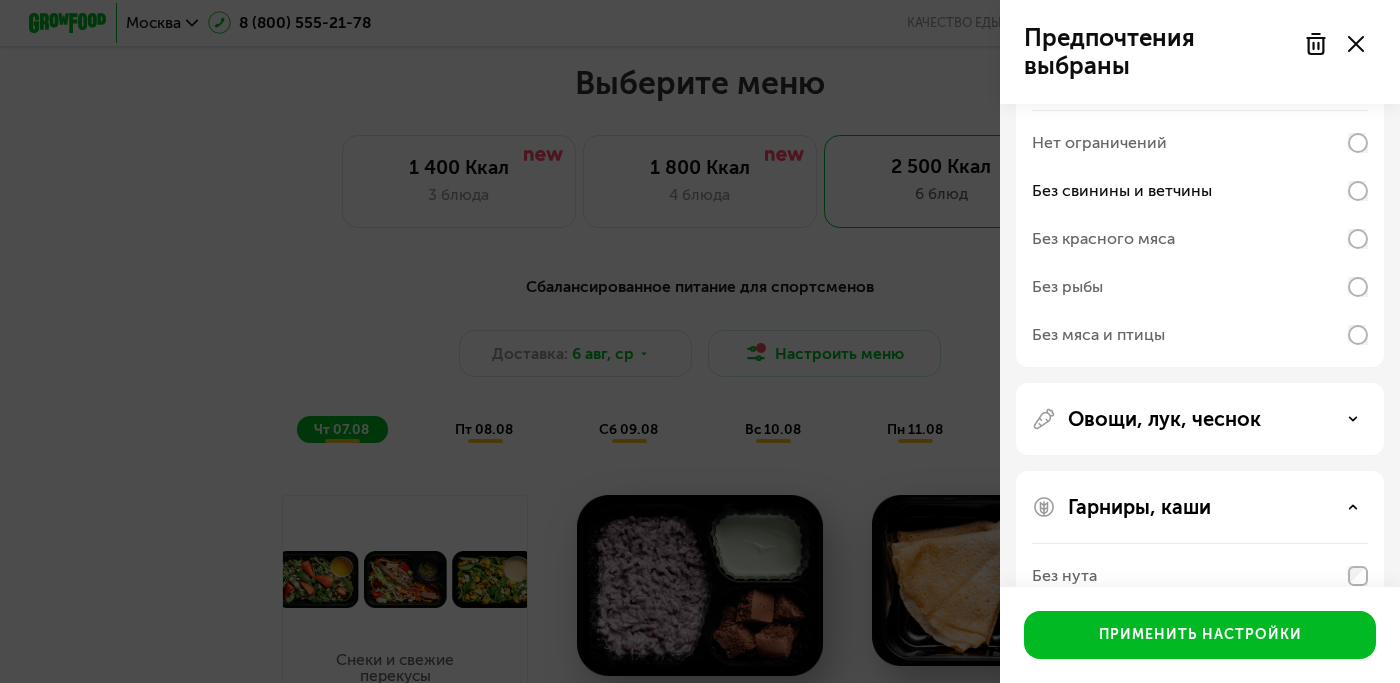scroll, scrollTop: 273, scrollLeft: 0, axis: vertical 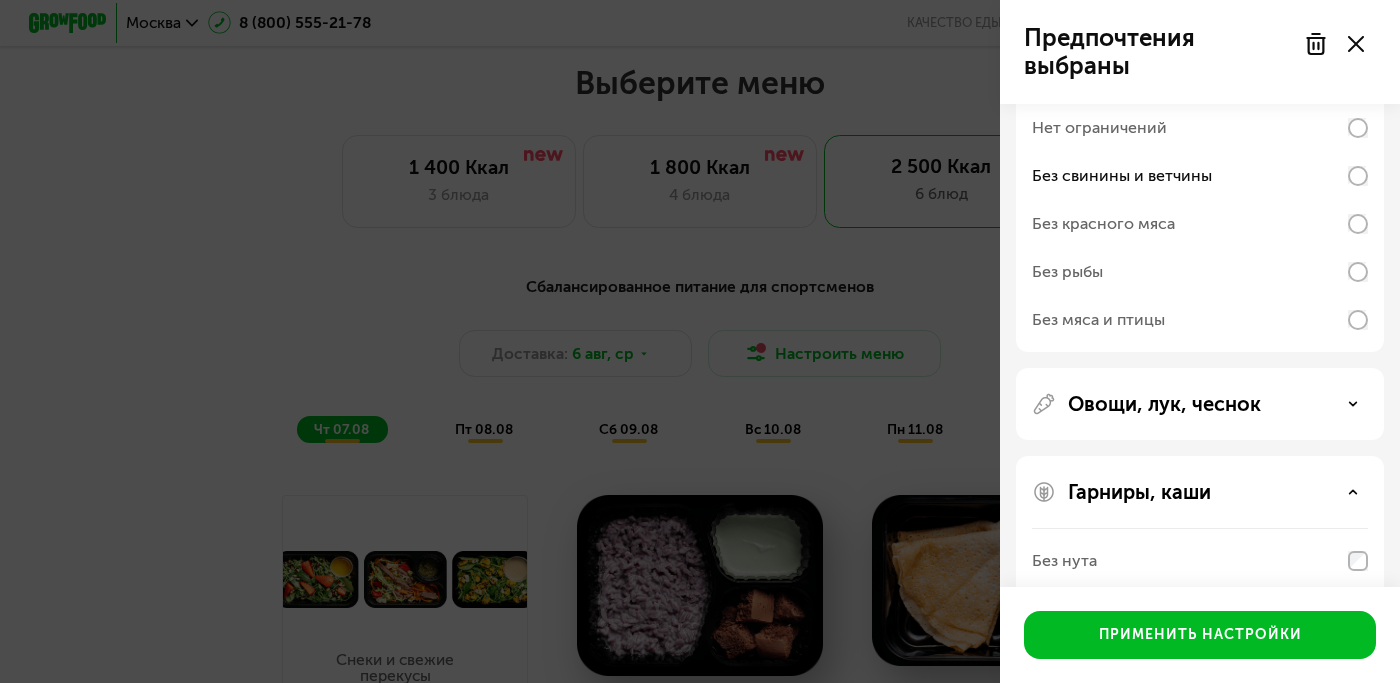 click on "Овощи, лук, чеснок" at bounding box center [1164, 404] 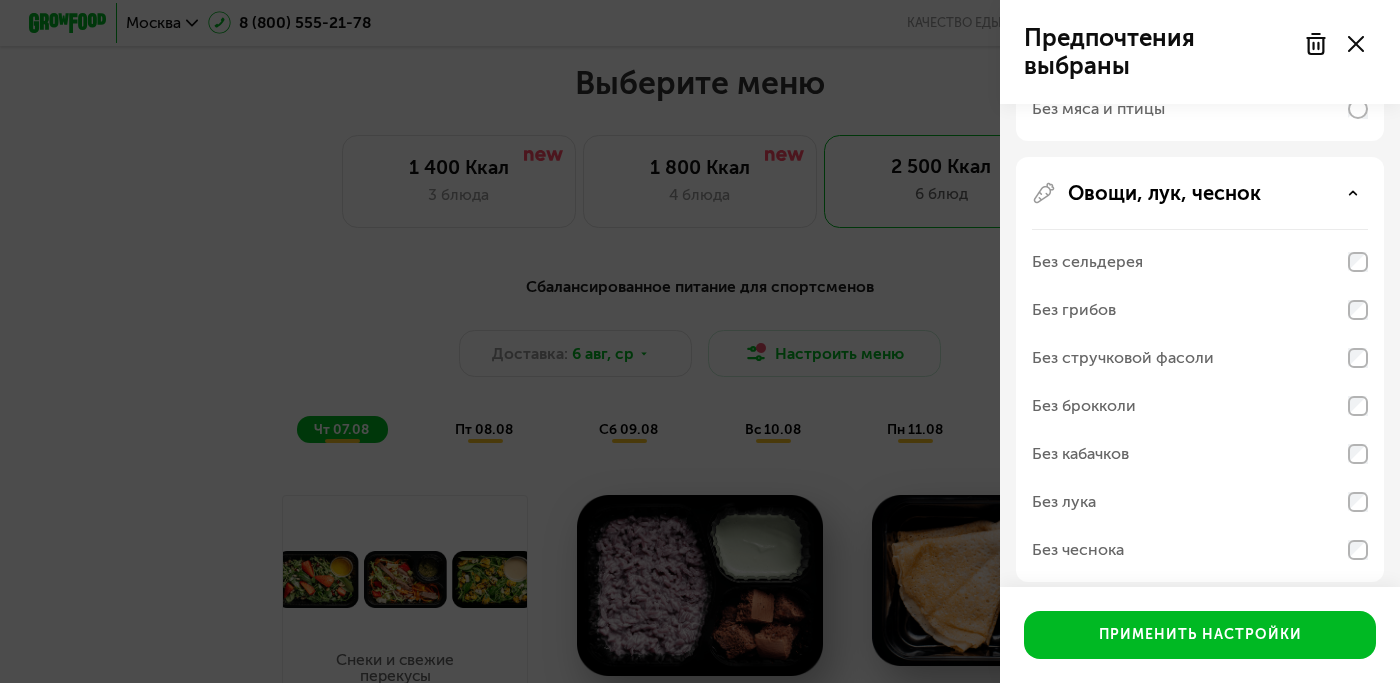 scroll, scrollTop: 487, scrollLeft: 0, axis: vertical 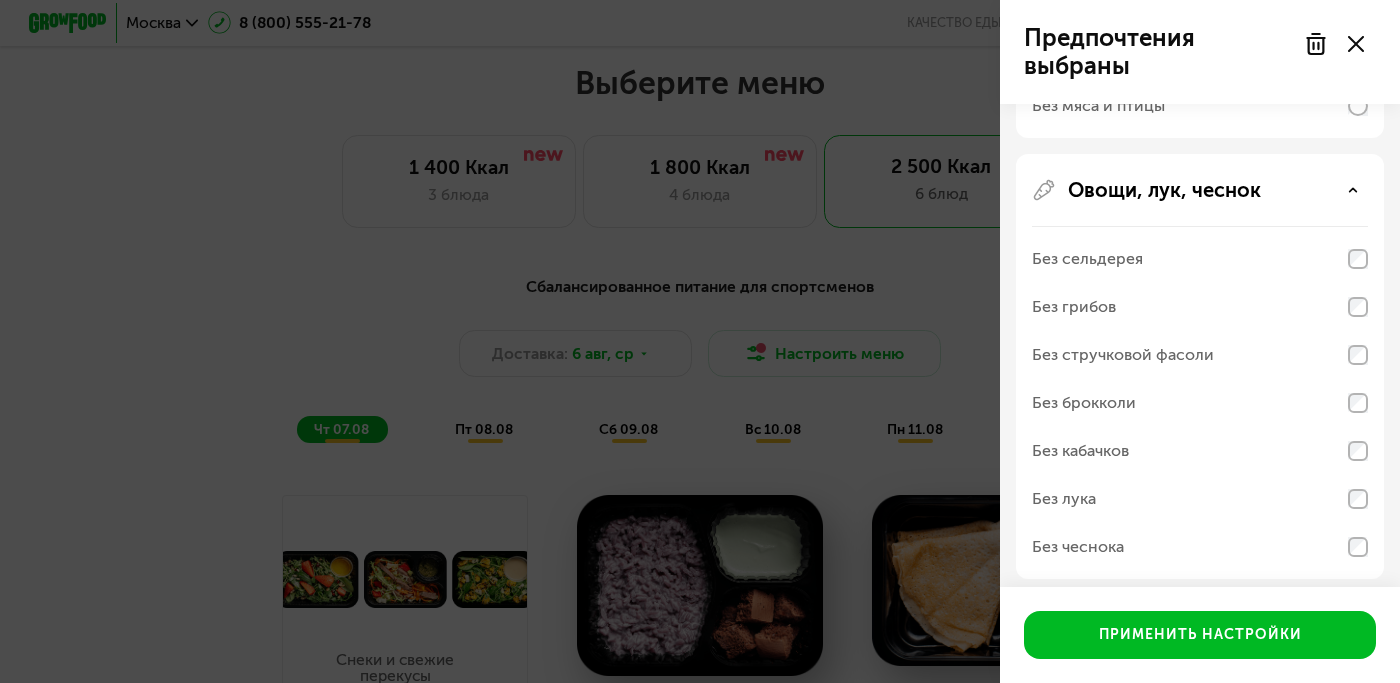click on "Без лука" 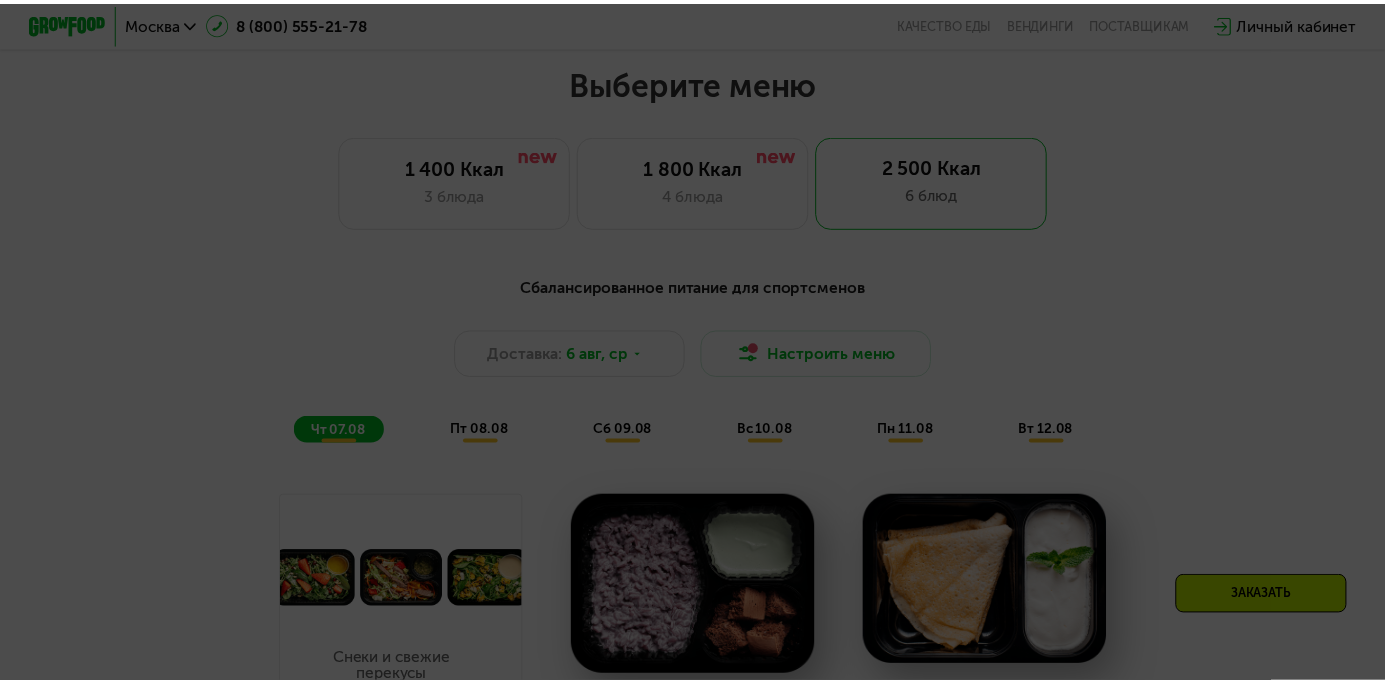 scroll, scrollTop: 487, scrollLeft: 0, axis: vertical 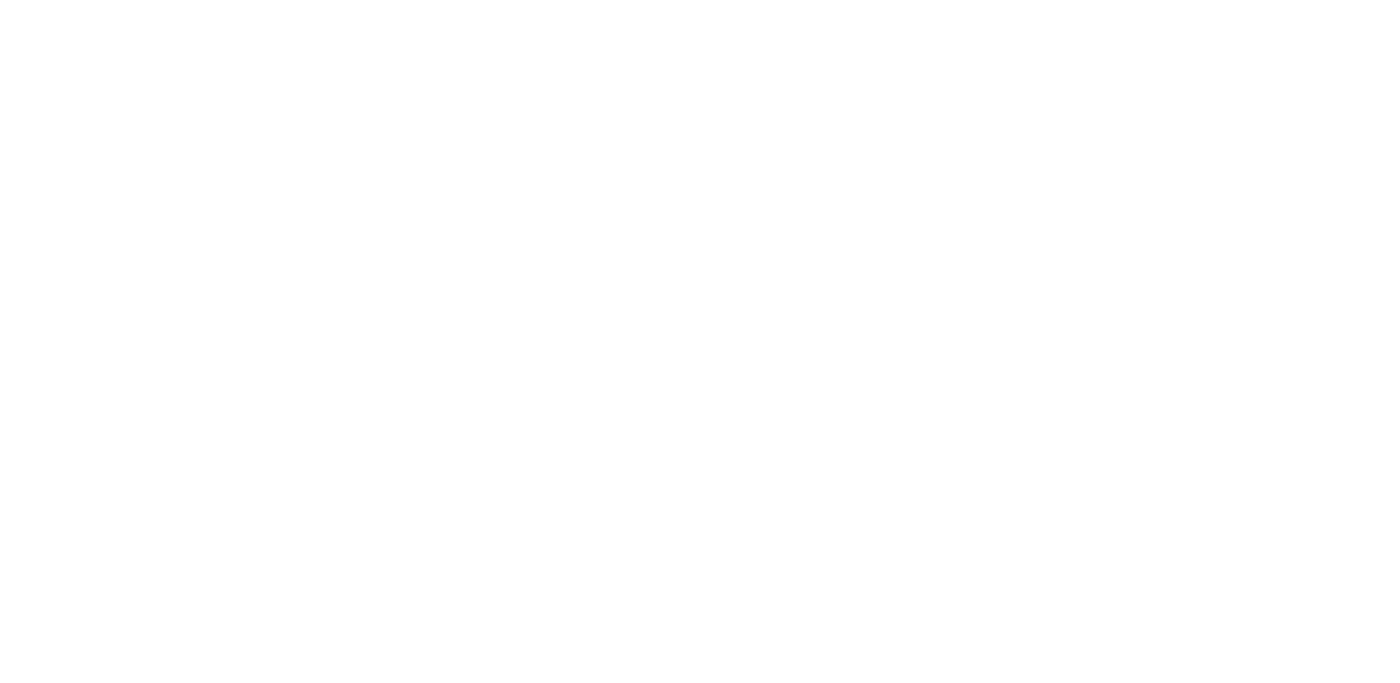 click on "Заказать" at bounding box center [700, 341] 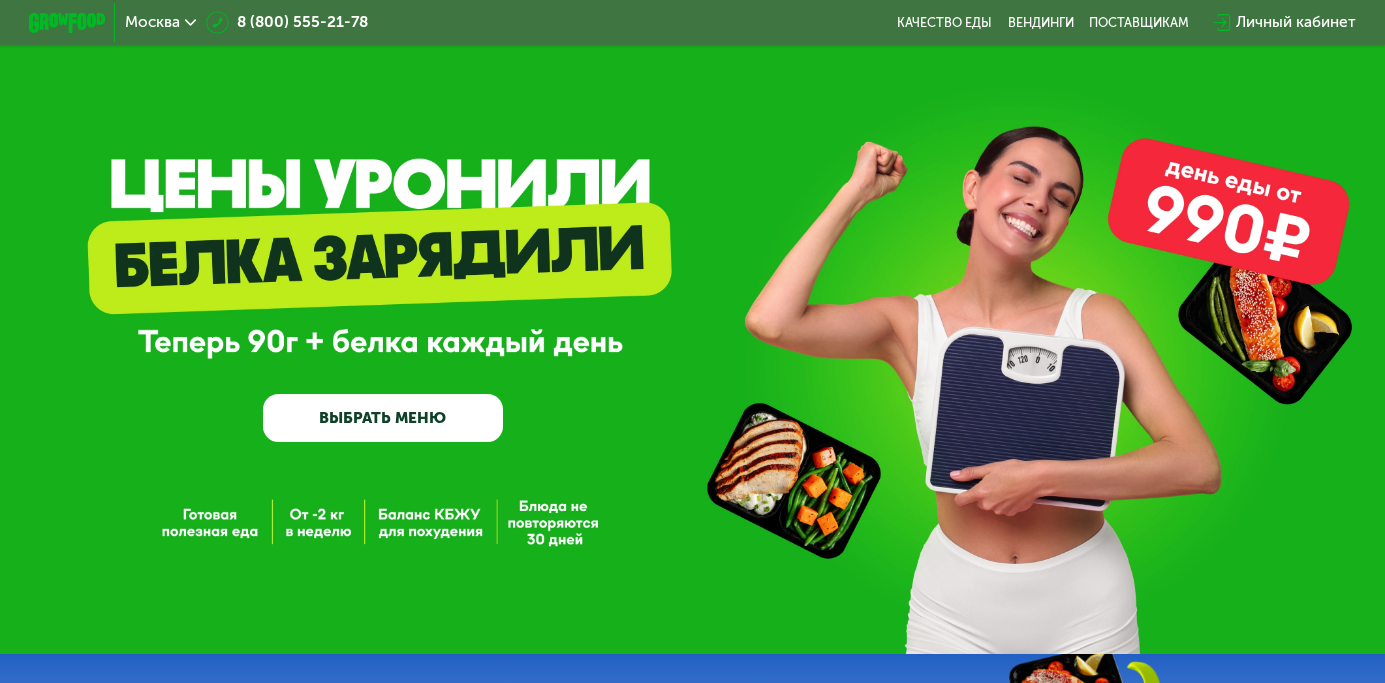 scroll, scrollTop: 80, scrollLeft: 0, axis: vertical 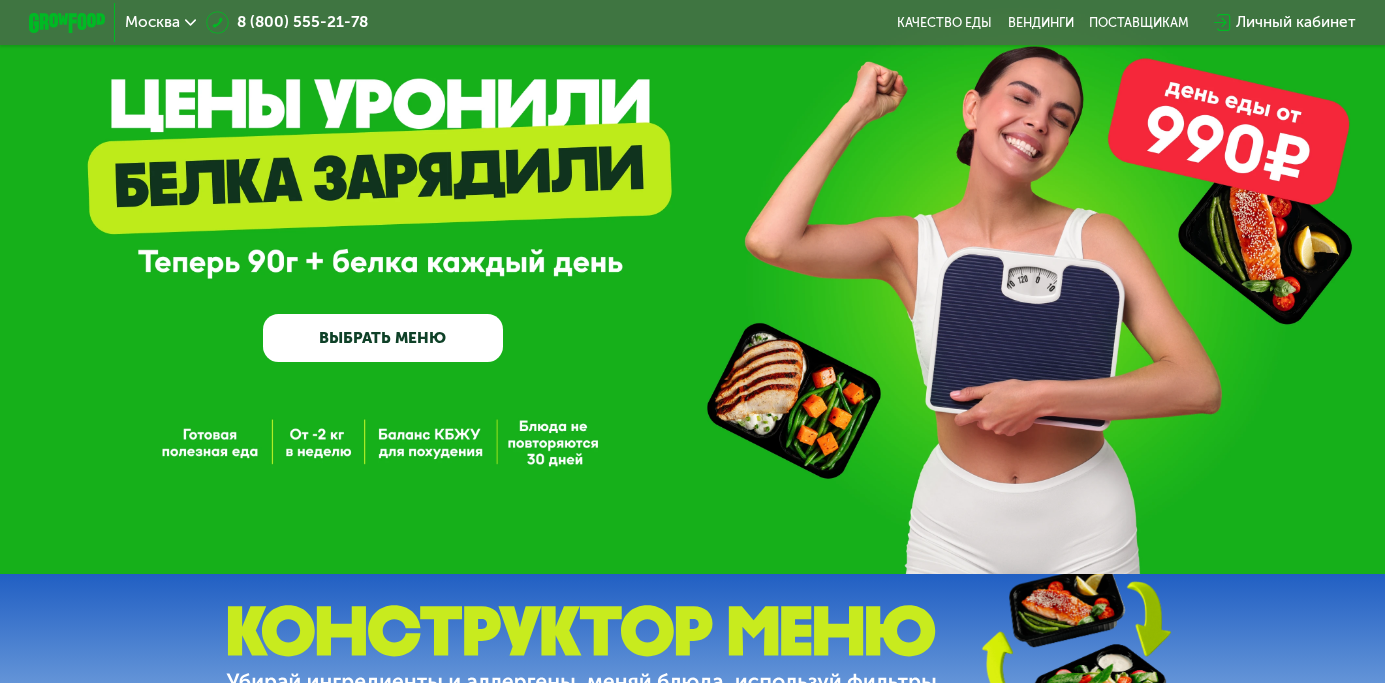 click on "ВЫБРАТЬ МЕНЮ" at bounding box center (382, 338) 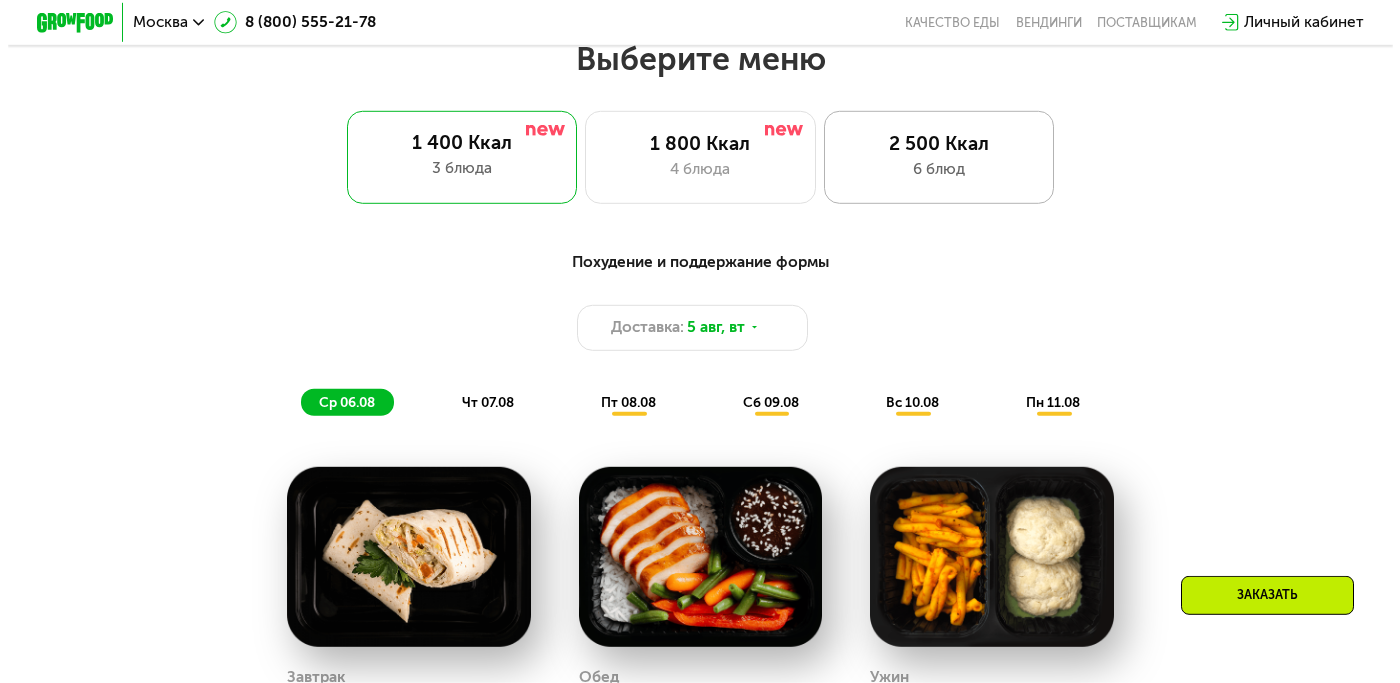 scroll, scrollTop: 833, scrollLeft: 0, axis: vertical 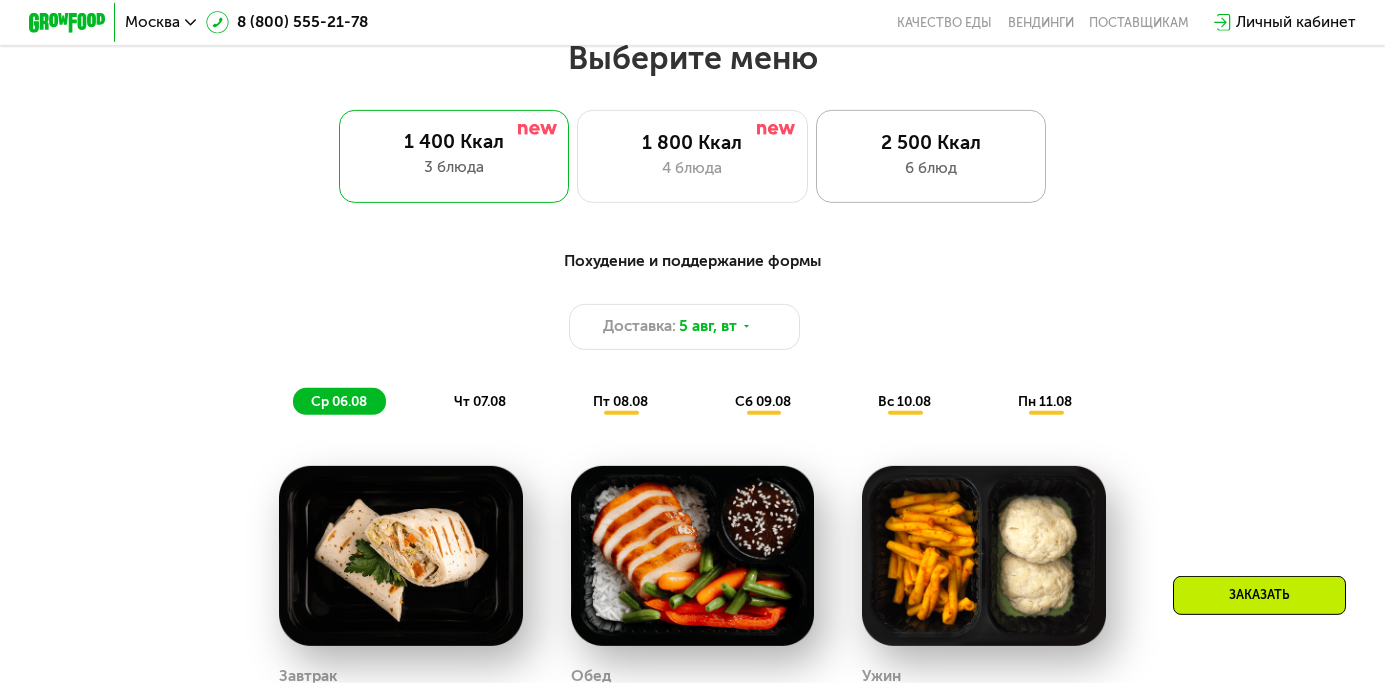 click on "6 блюд" at bounding box center [931, 168] 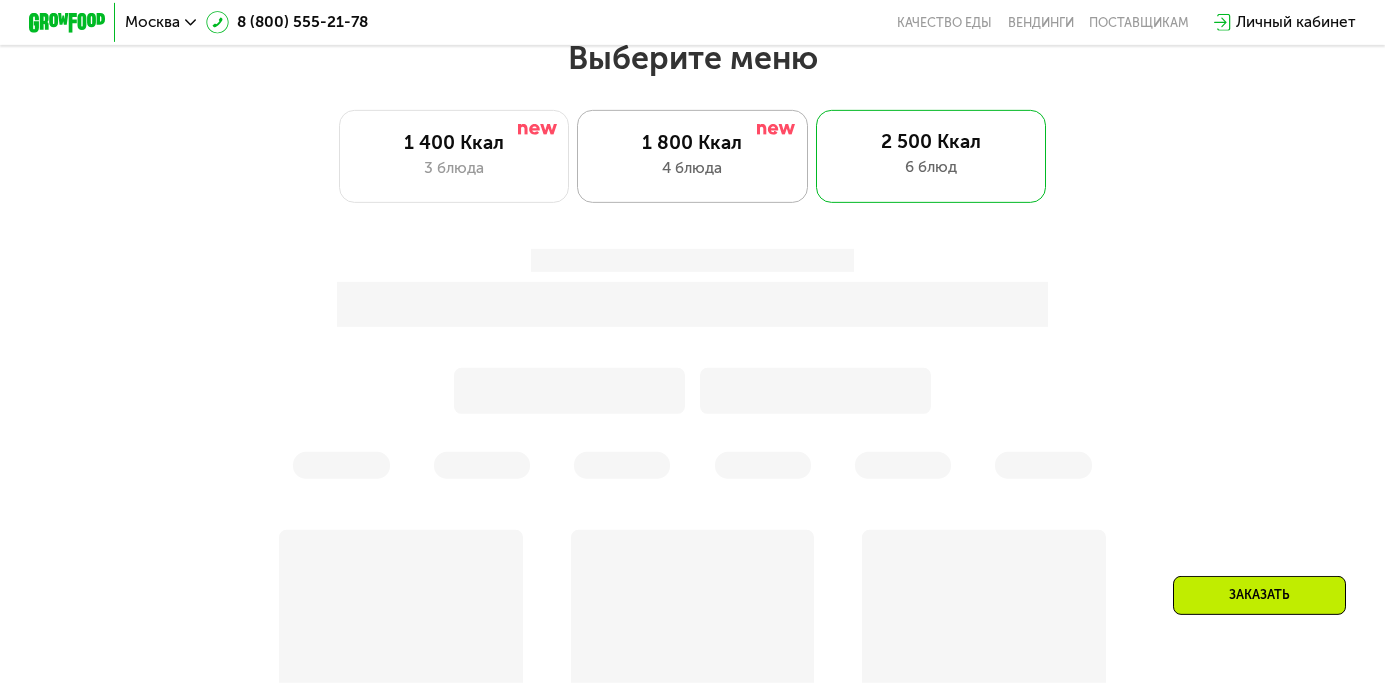 click on "1 800 Ккал 4 блюда" 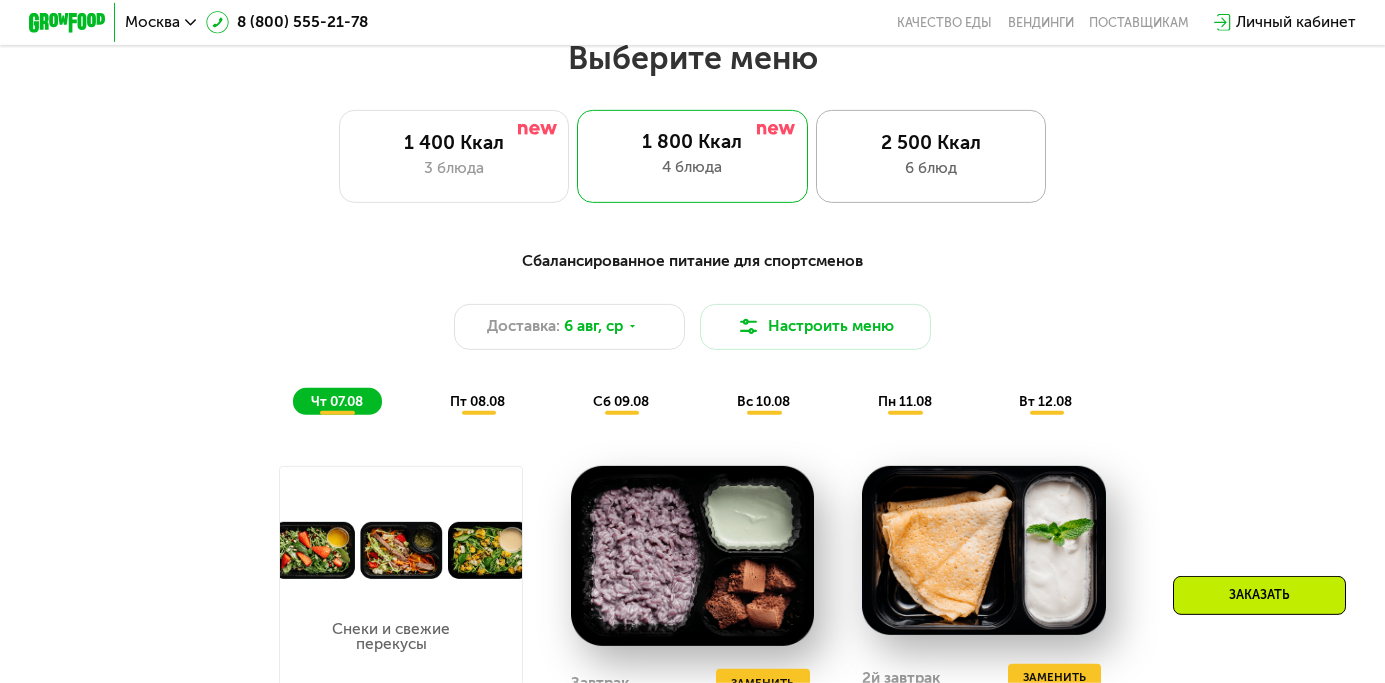 click on "2 500 Ккал 6 блюд" 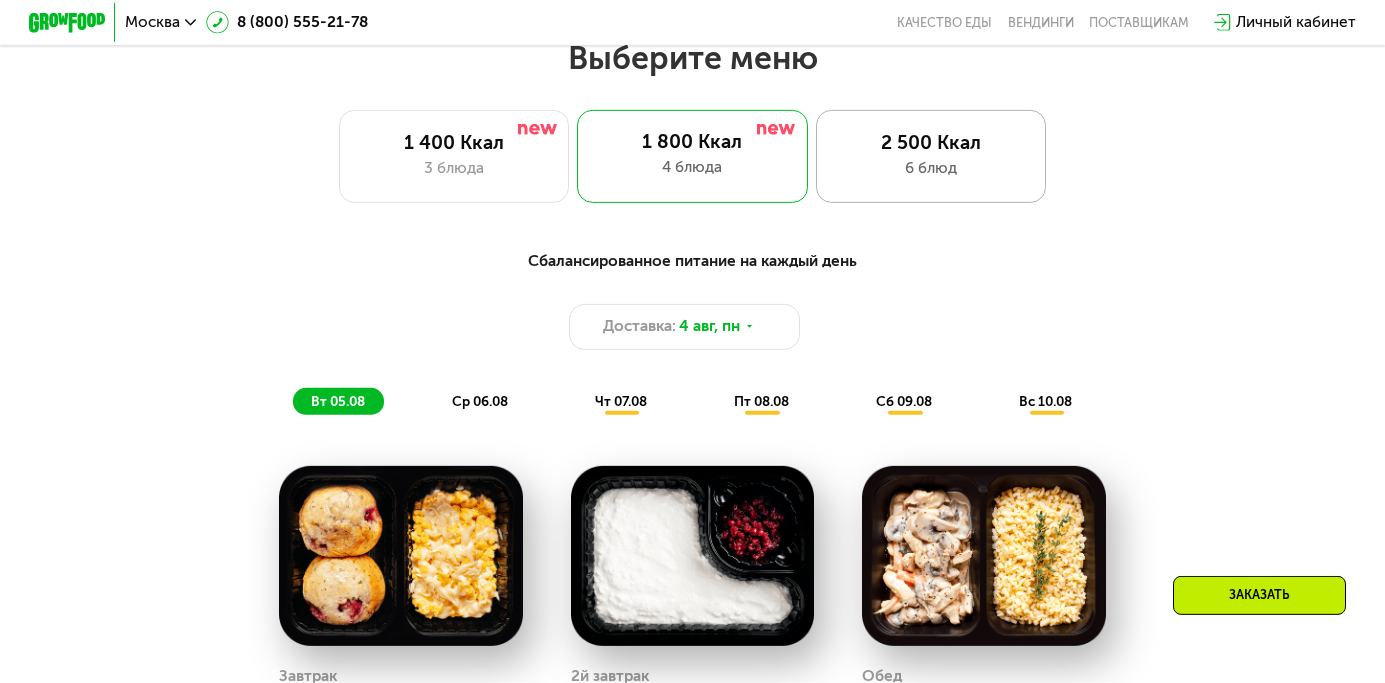 click on "2 500 Ккал 6 блюд" 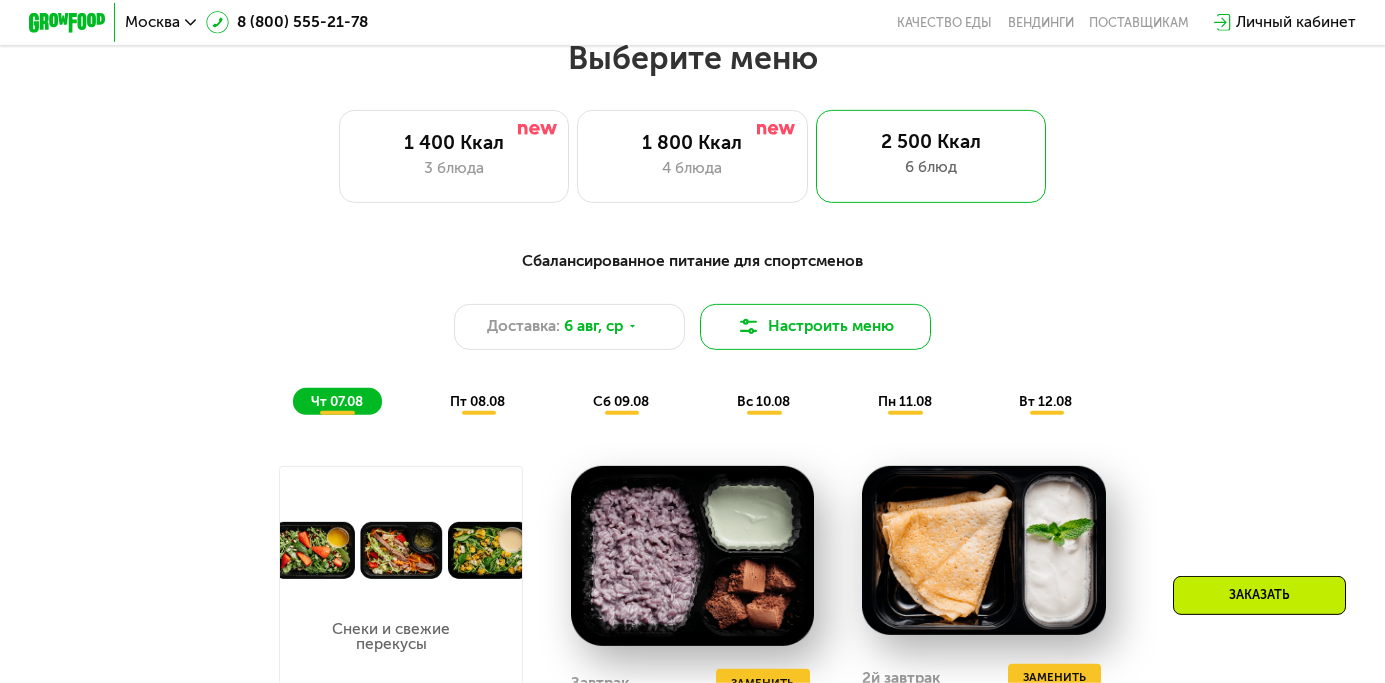 click on "Настроить меню" at bounding box center [815, 327] 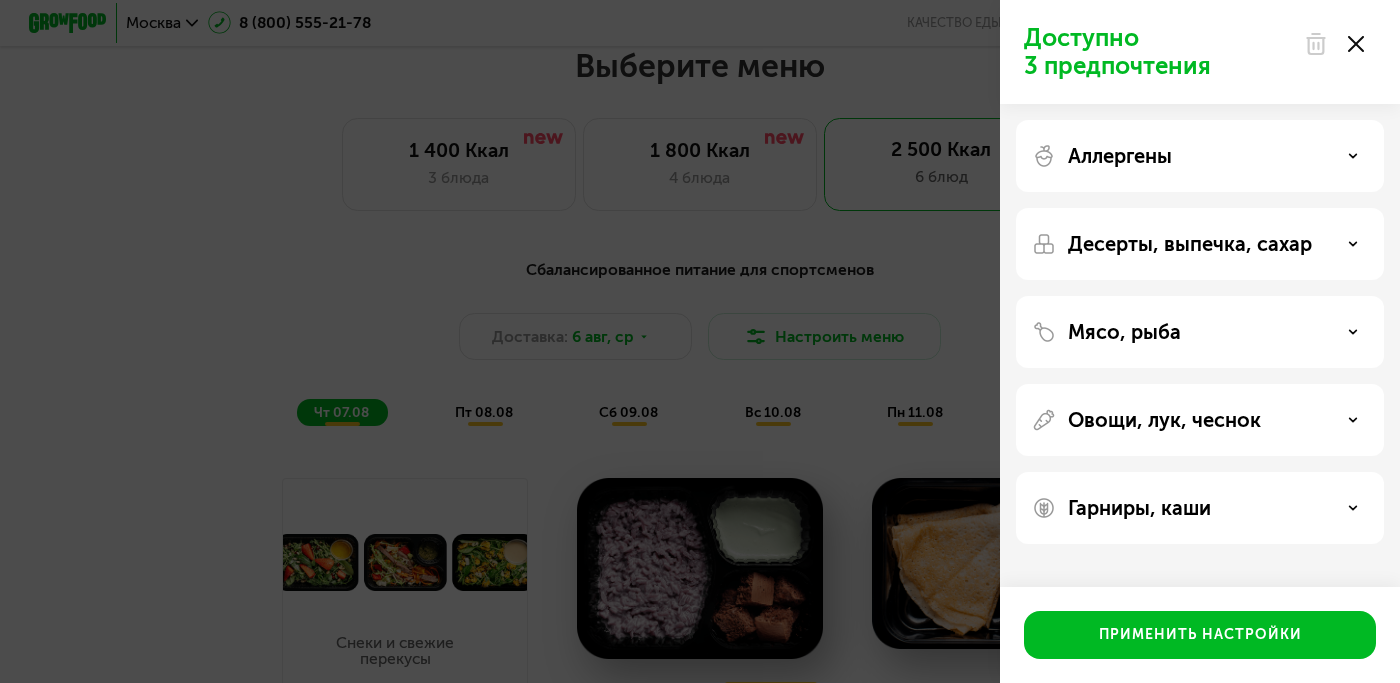 click on "Гарниры, каши" at bounding box center (1200, 508) 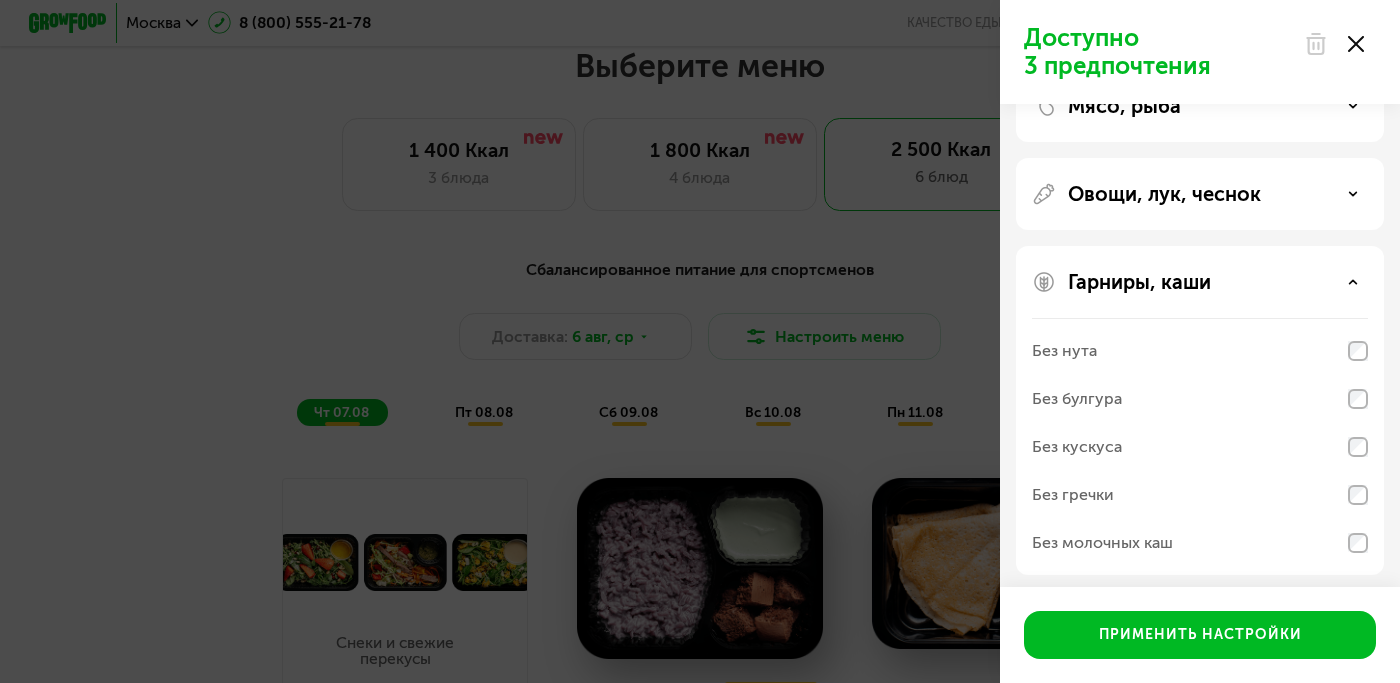 scroll, scrollTop: 234, scrollLeft: 0, axis: vertical 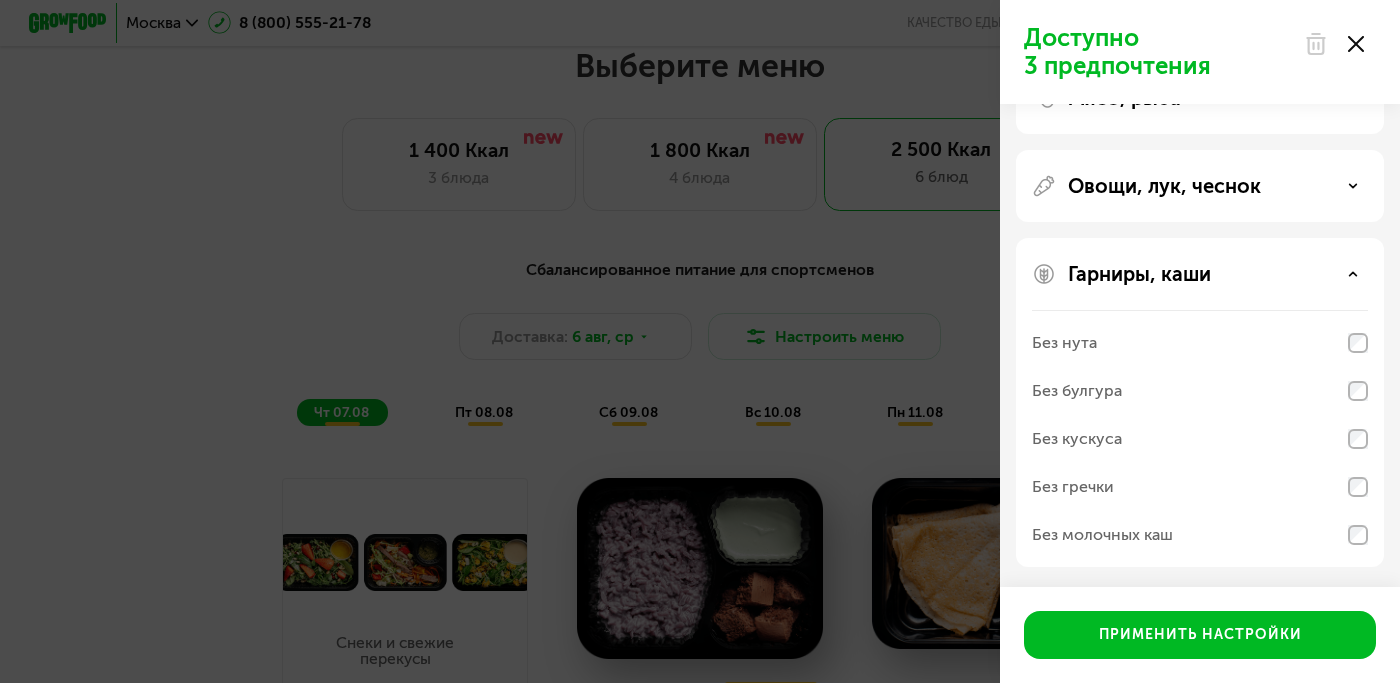 click on "Овощи, лук, чеснок" 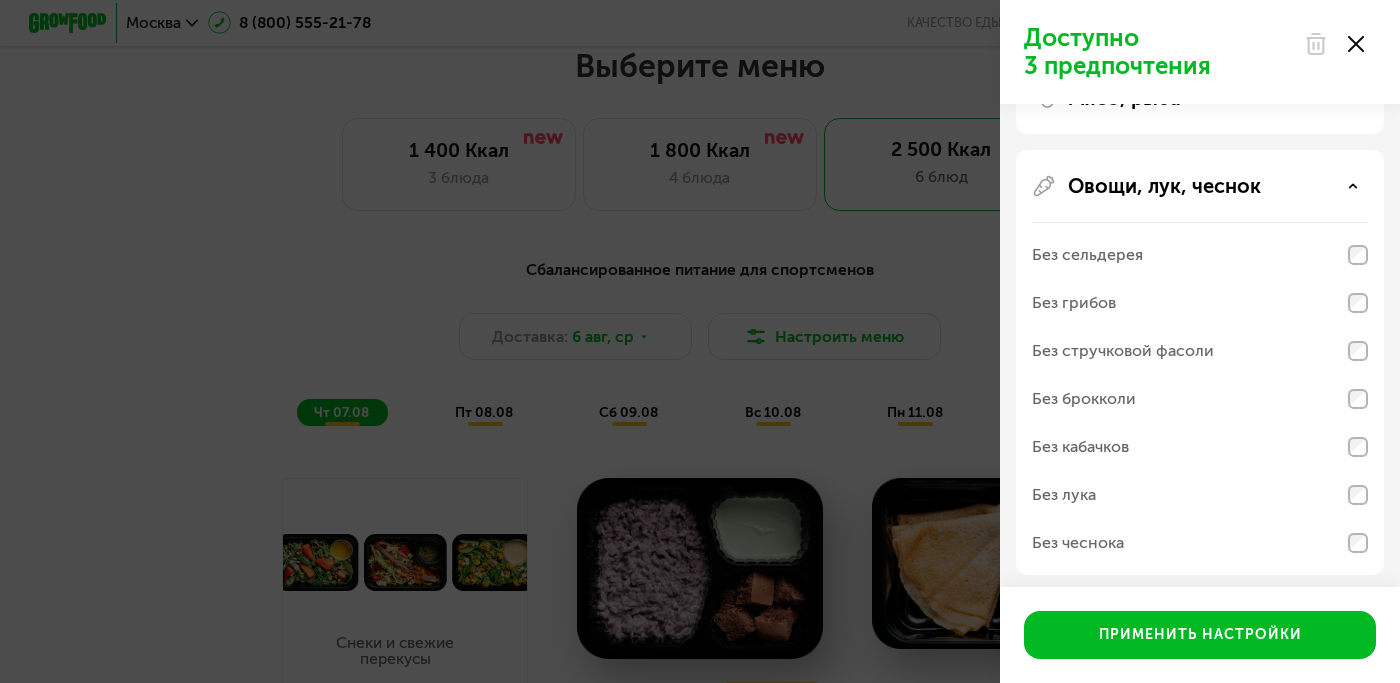 click on "Без лука" at bounding box center [1064, 495] 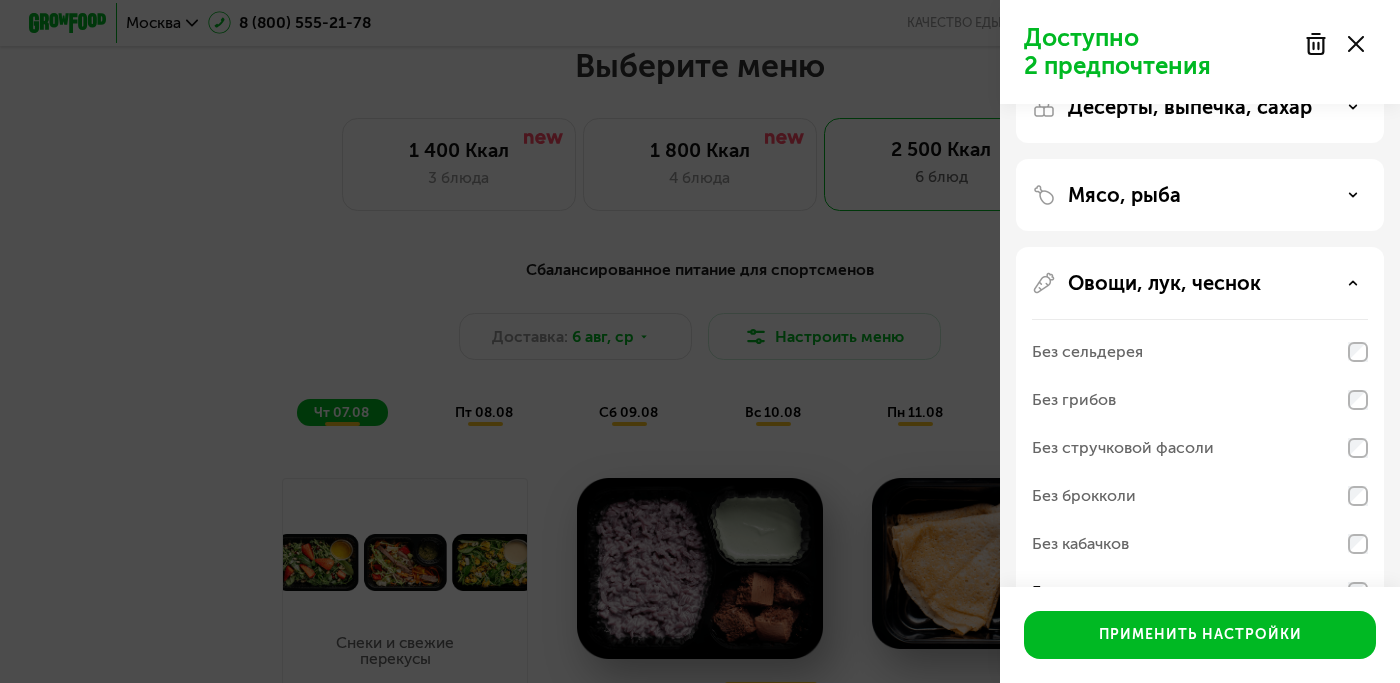 scroll, scrollTop: 0, scrollLeft: 0, axis: both 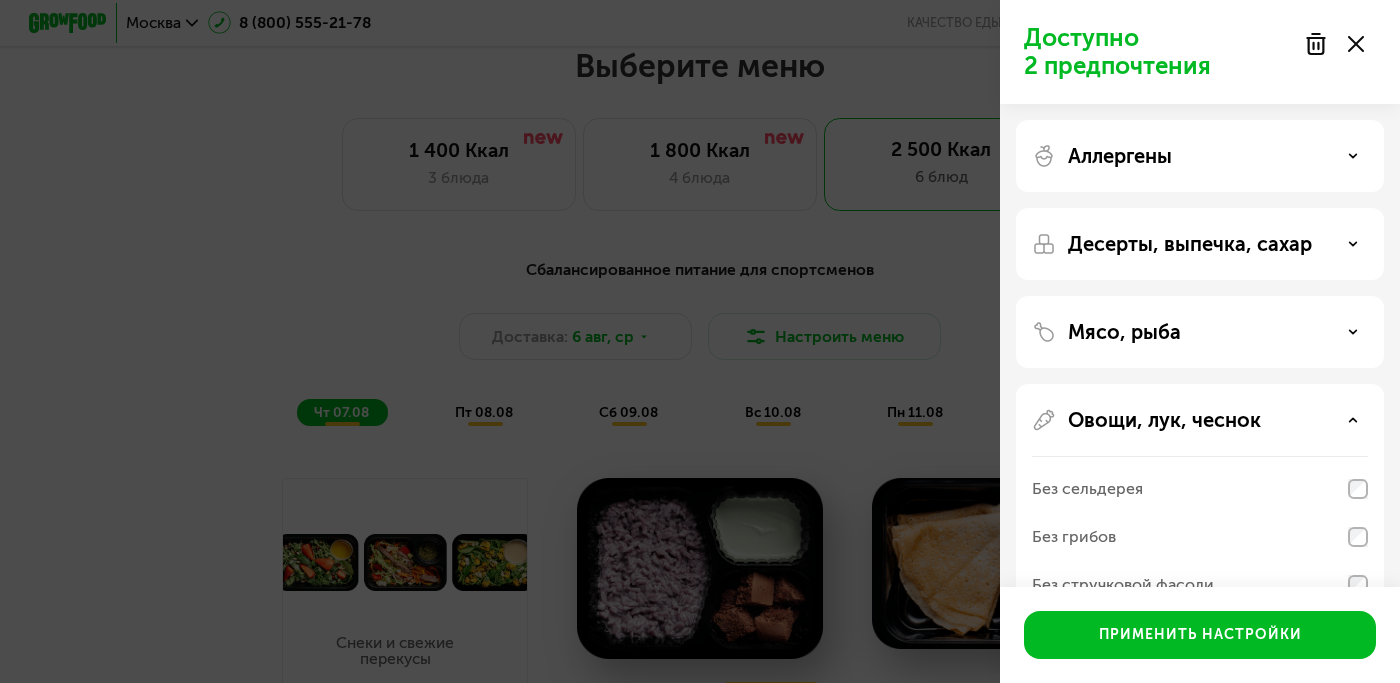 click on "Десерты, выпечка, сахар" at bounding box center [1190, 244] 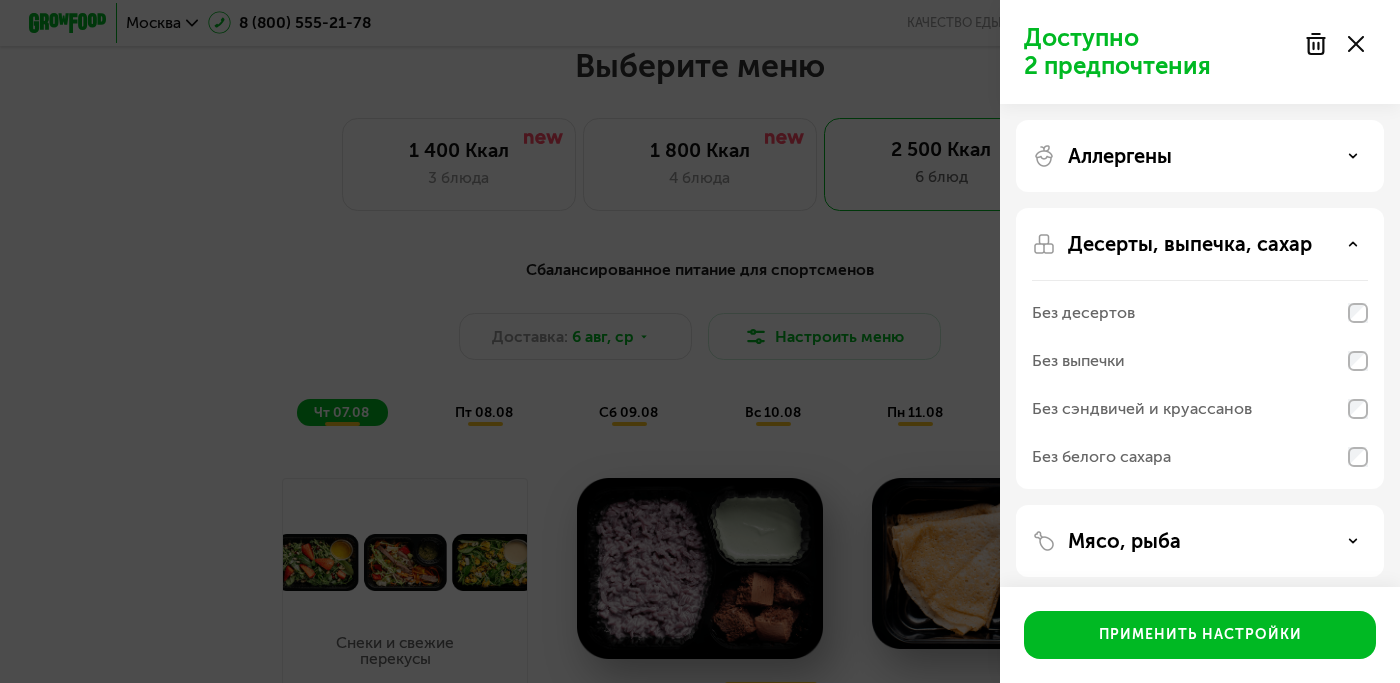 click on "Десерты, выпечка, сахар" at bounding box center (1200, 244) 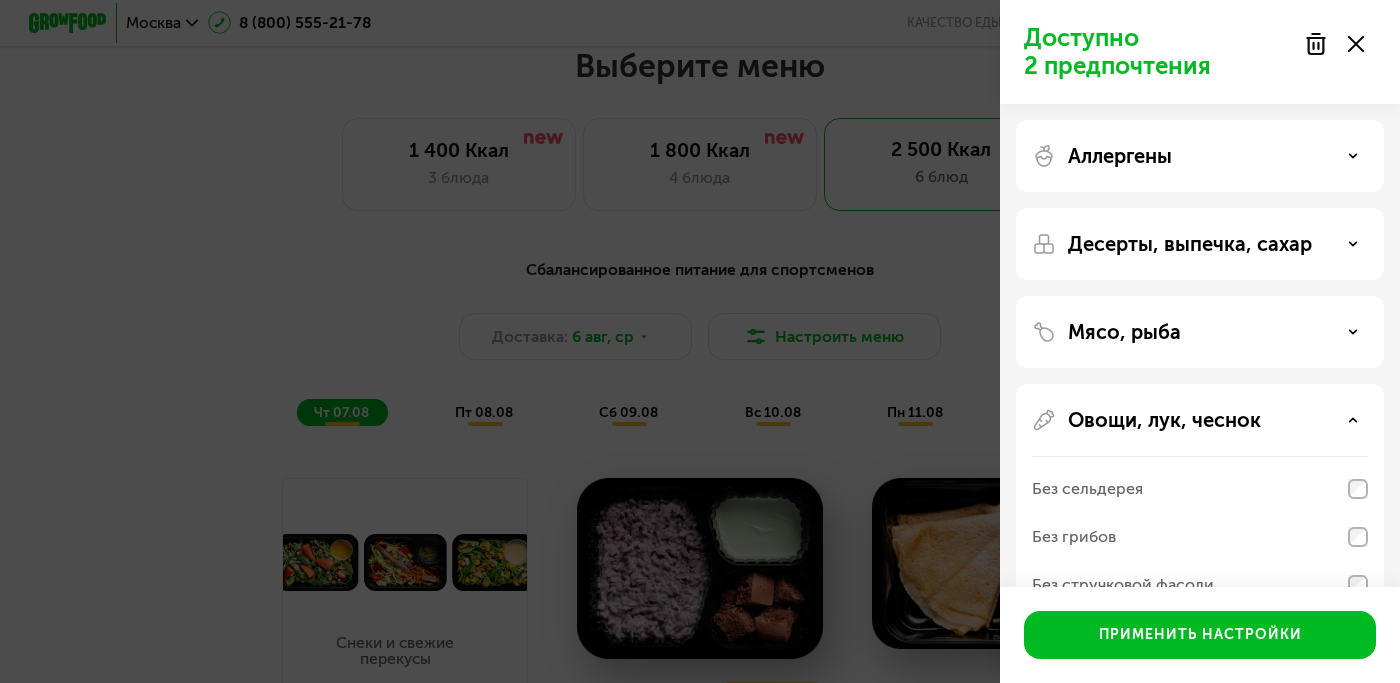 click on "Аллергены" at bounding box center [1200, 156] 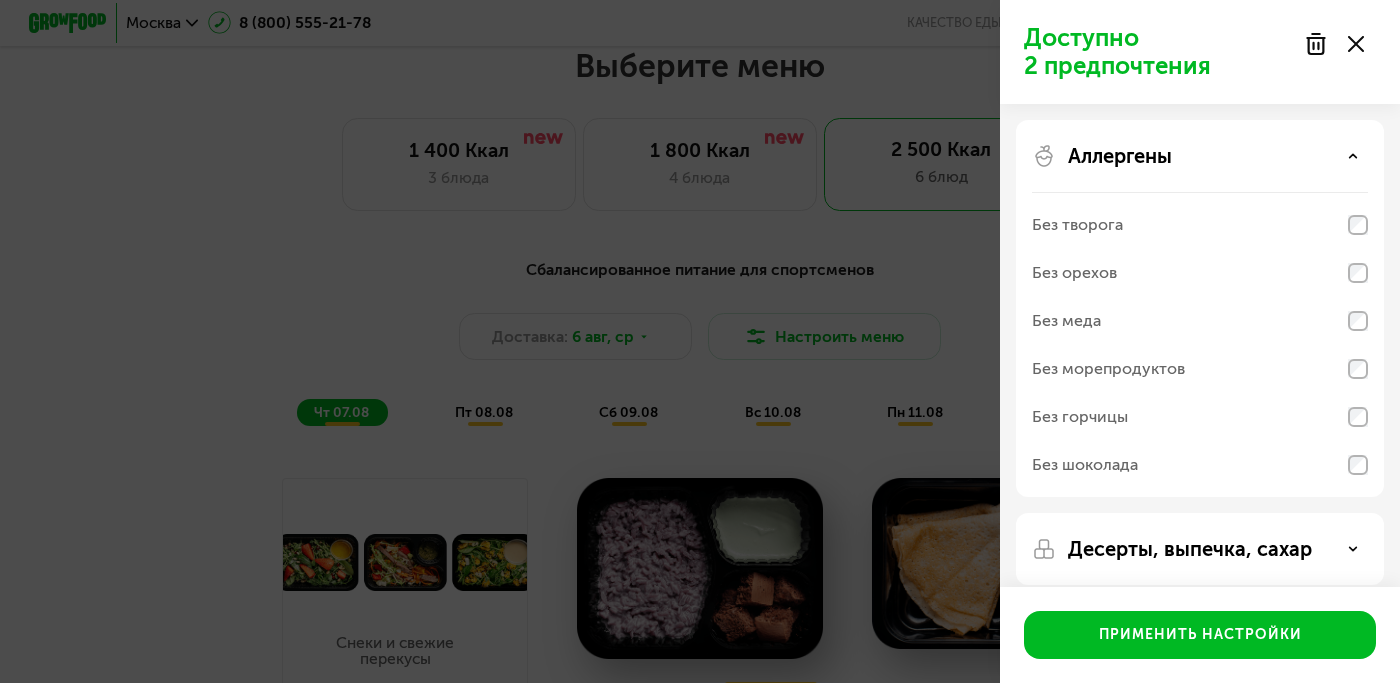 click on "Аллергены" at bounding box center [1200, 156] 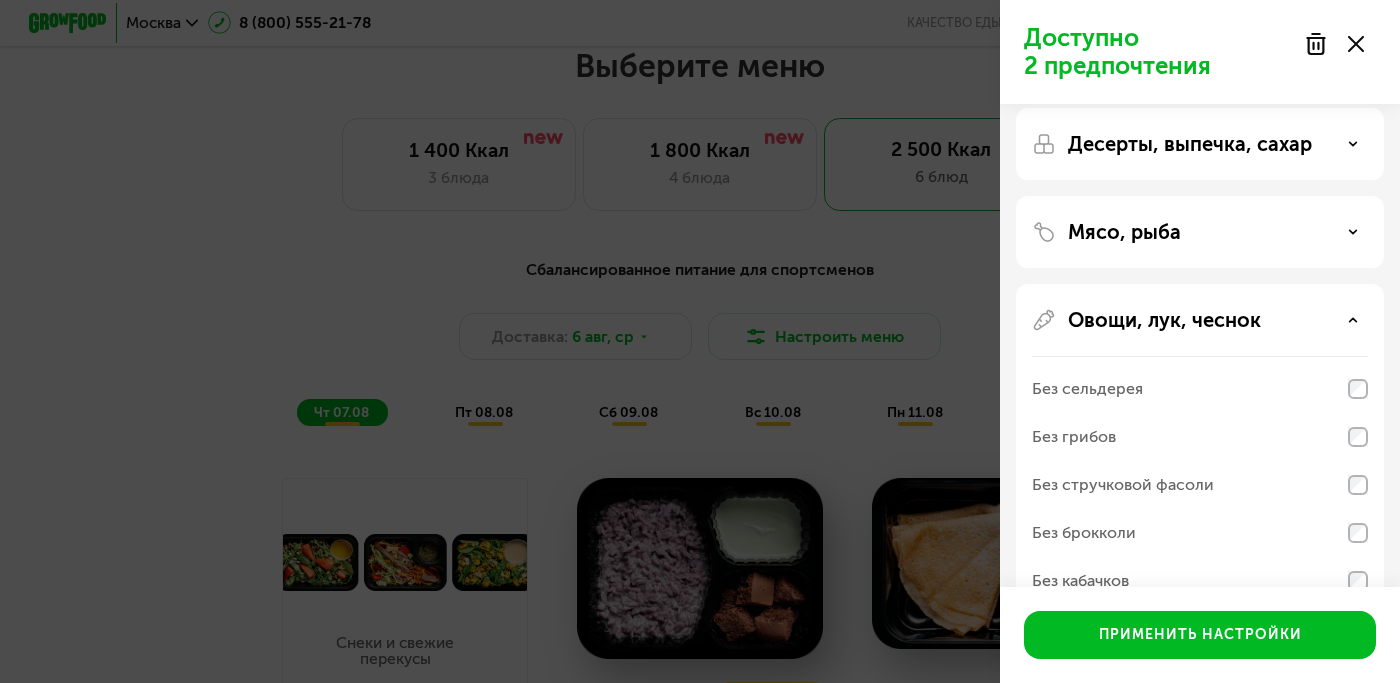scroll, scrollTop: 100, scrollLeft: 0, axis: vertical 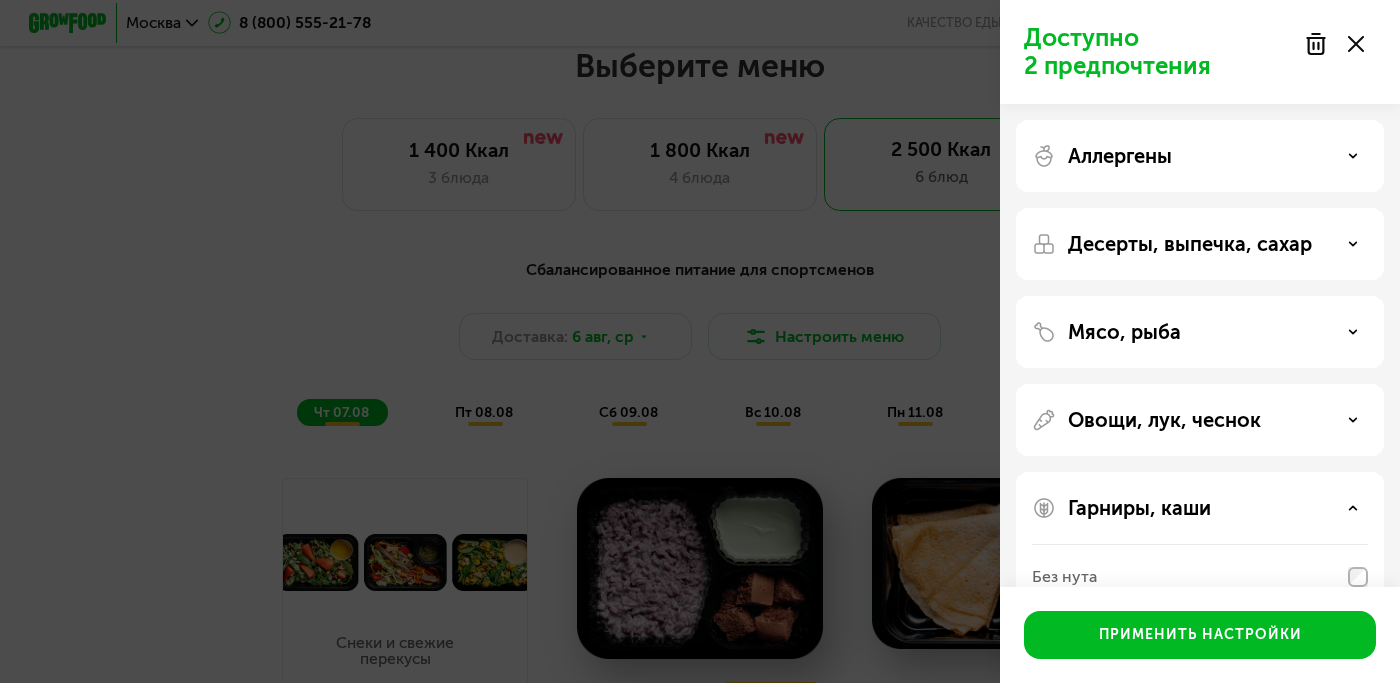 click on "Аллергены" at bounding box center (1120, 156) 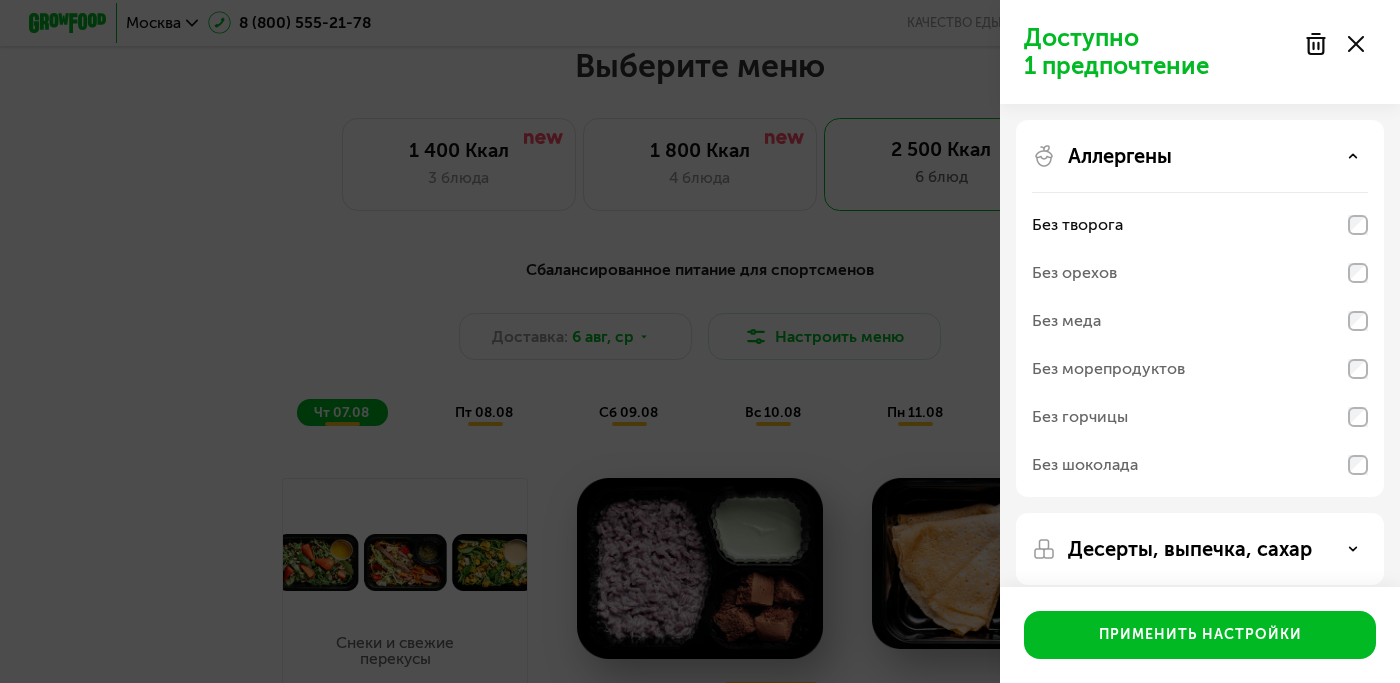 click on "Десерты, выпечка, сахар" at bounding box center (1190, 549) 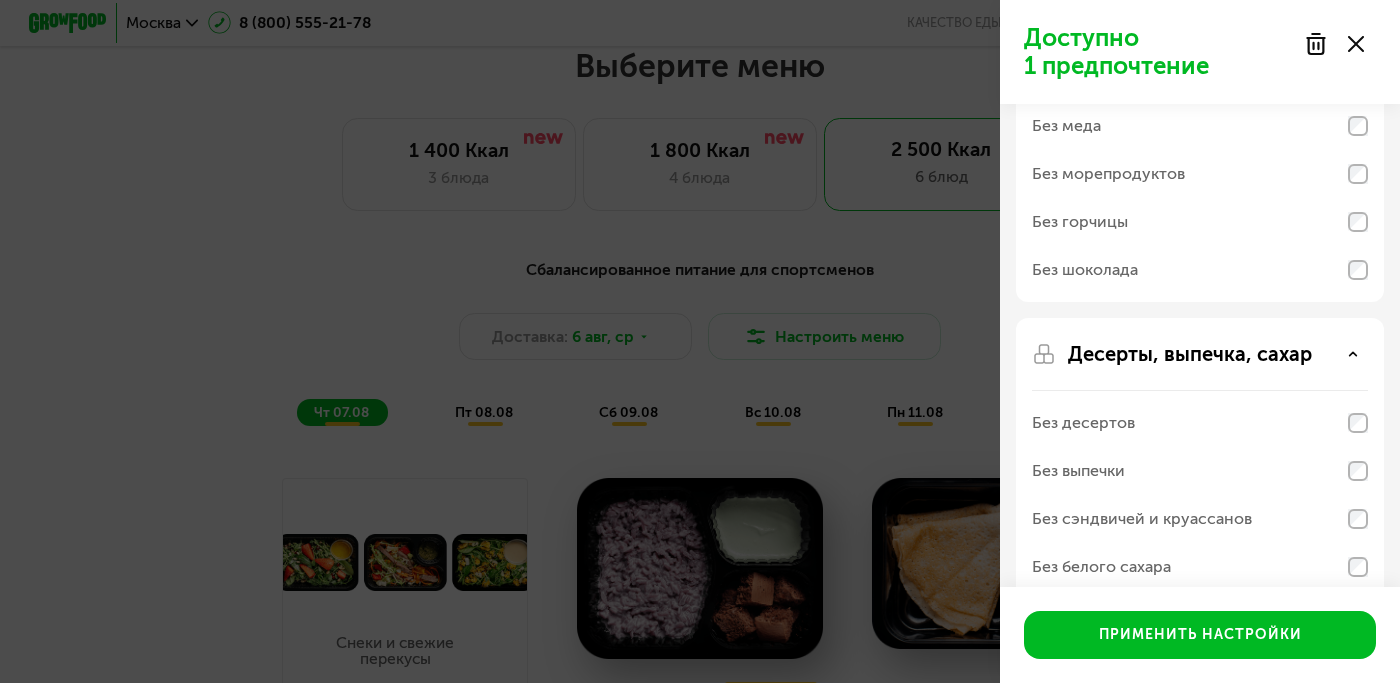 scroll, scrollTop: 448, scrollLeft: 0, axis: vertical 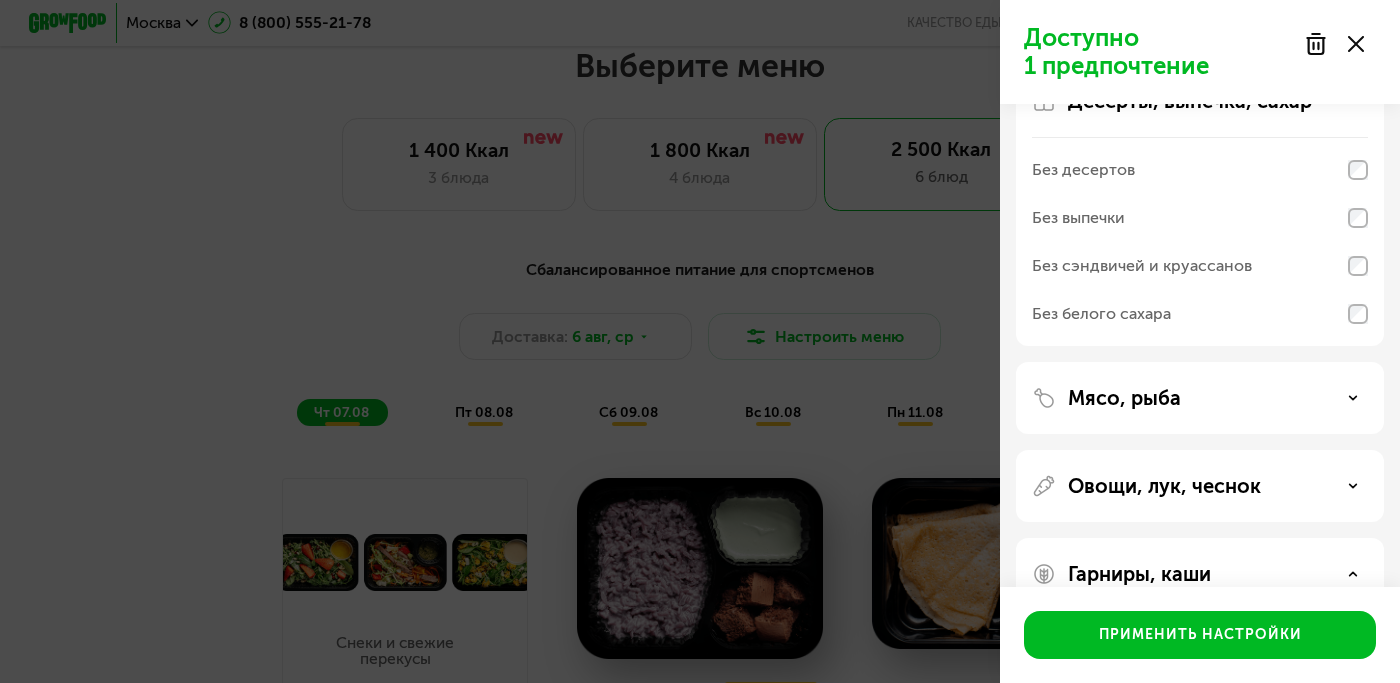 click on "Без белого сахара" 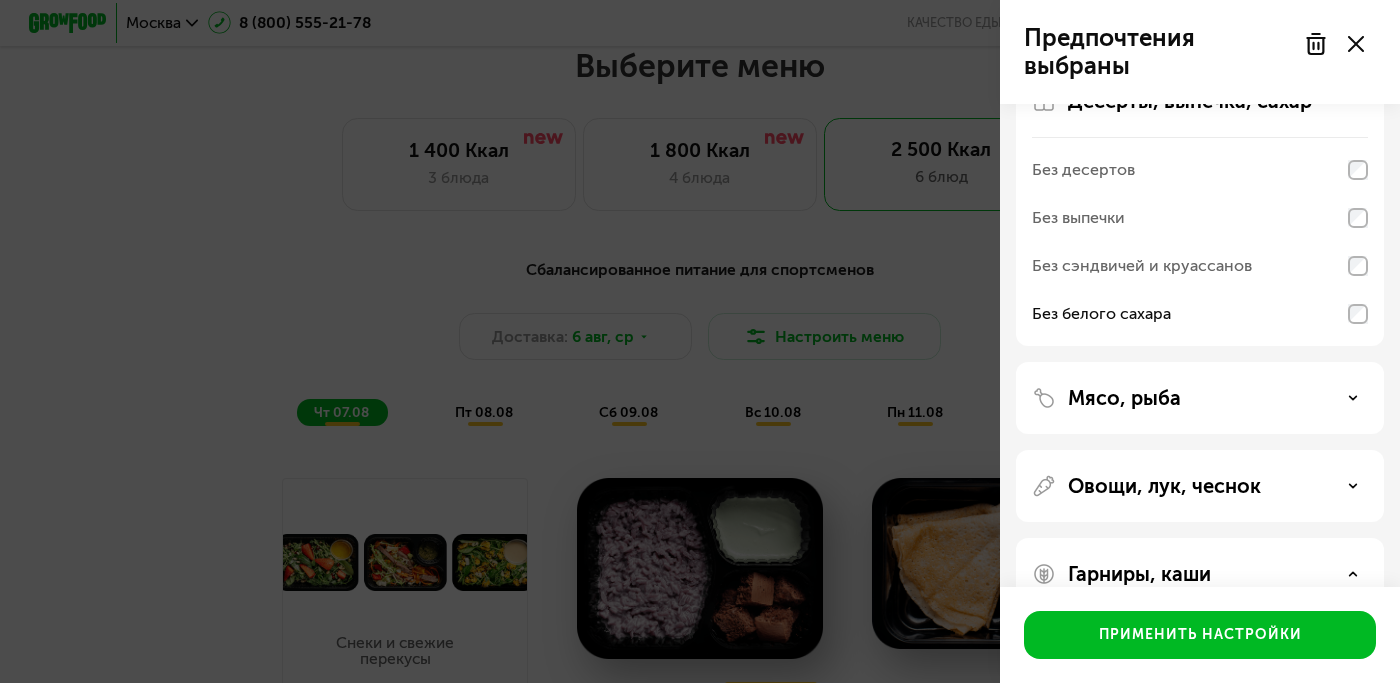 click on "Мясо, рыба" at bounding box center [1200, 398] 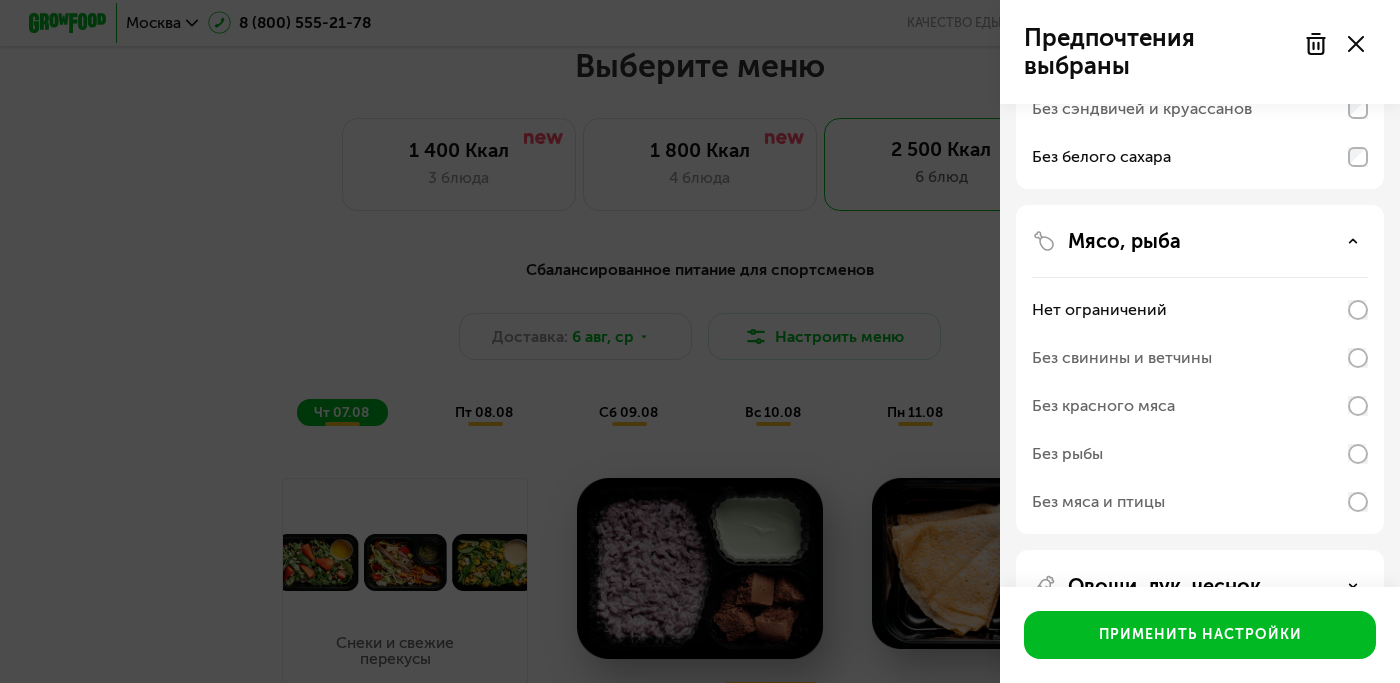 scroll, scrollTop: 604, scrollLeft: 0, axis: vertical 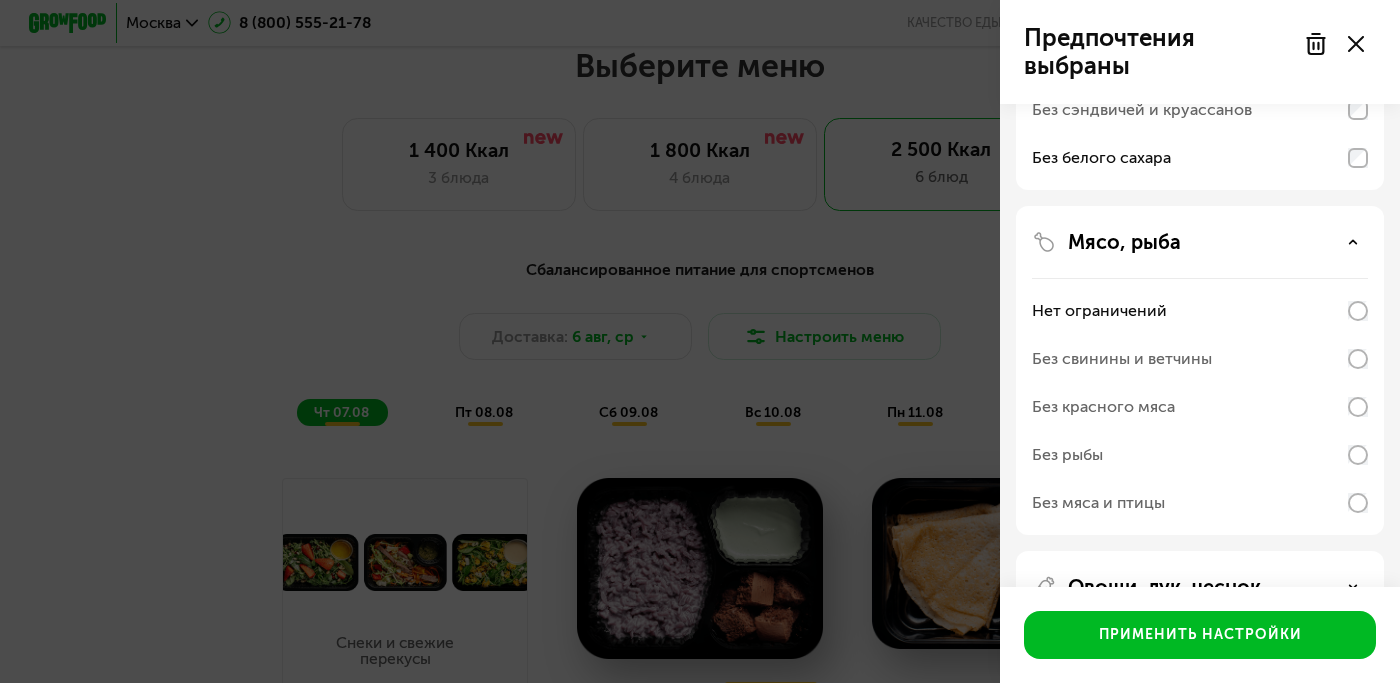 click on "Без свинины и ветчины" at bounding box center [1122, 359] 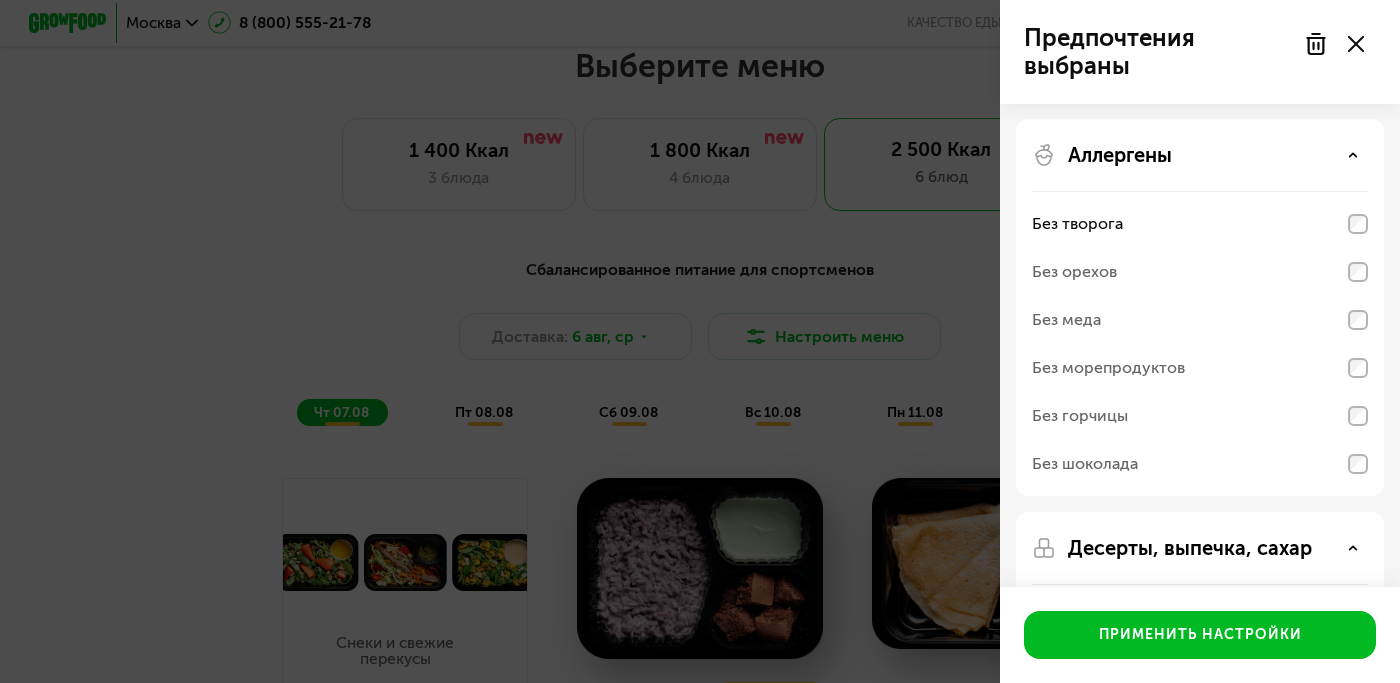 scroll, scrollTop: 0, scrollLeft: 0, axis: both 